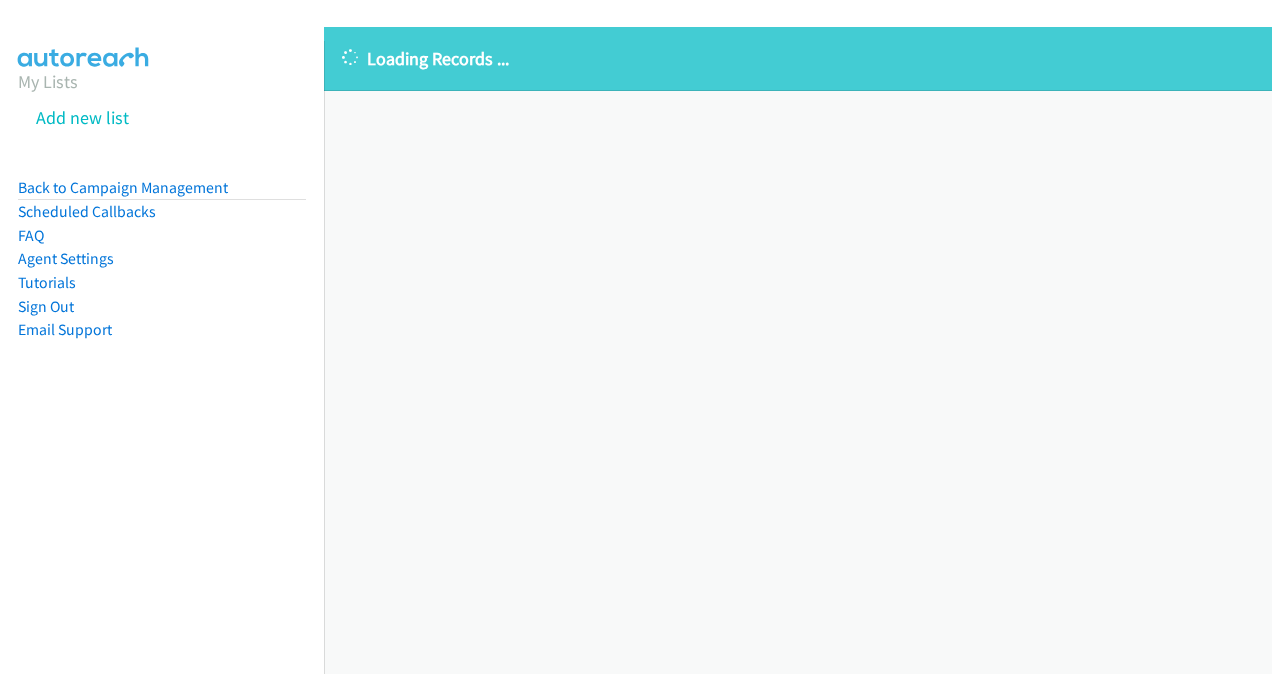 scroll, scrollTop: 0, scrollLeft: 0, axis: both 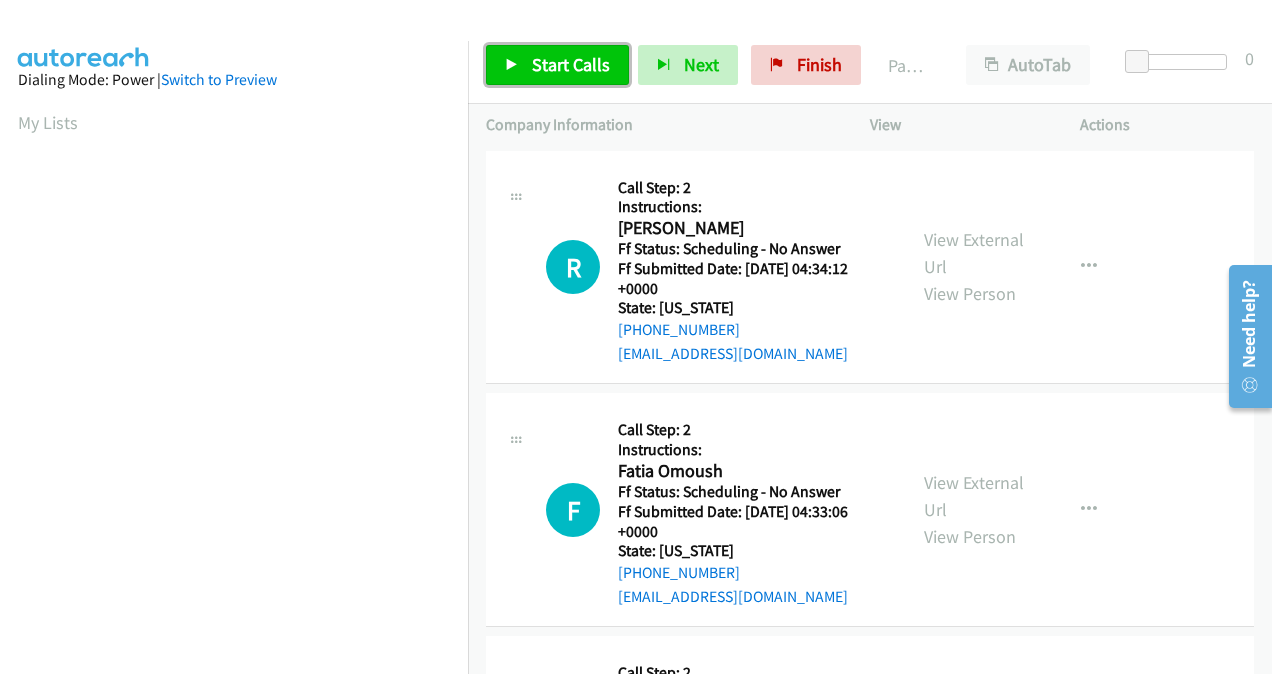click on "Start Calls" at bounding box center [557, 65] 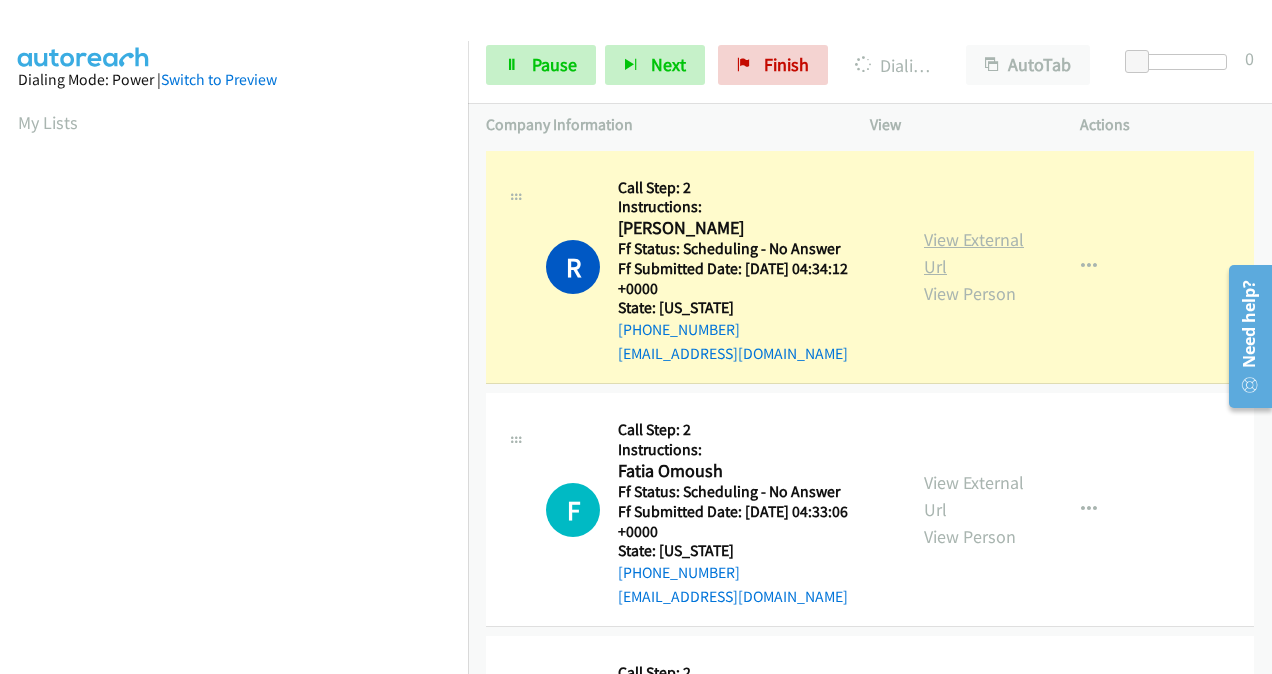 click on "View External Url" at bounding box center [974, 253] 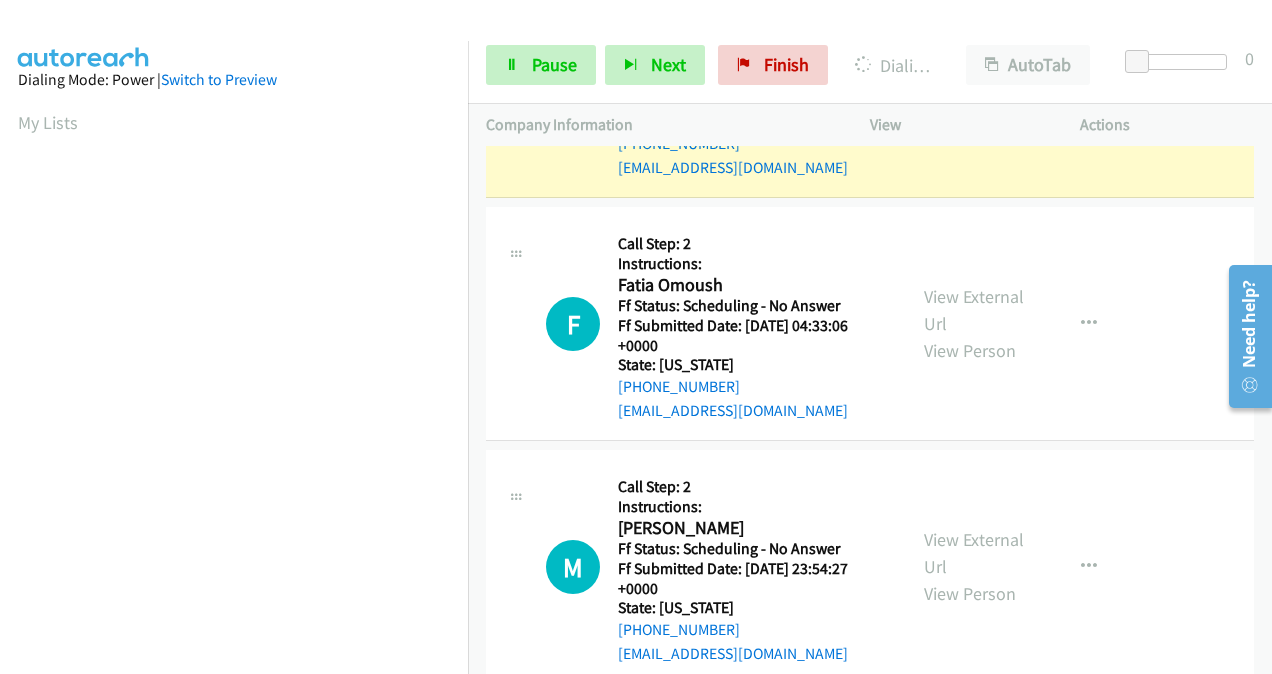 scroll, scrollTop: 200, scrollLeft: 0, axis: vertical 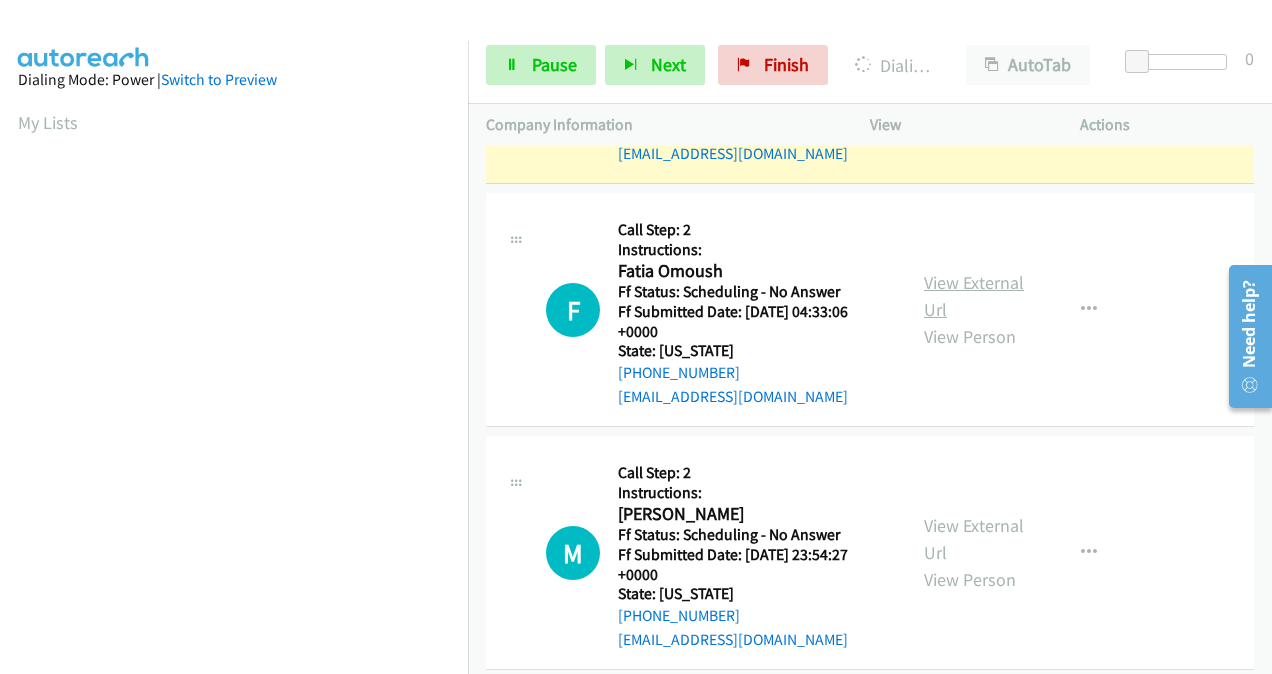 click on "View External Url" at bounding box center (974, 296) 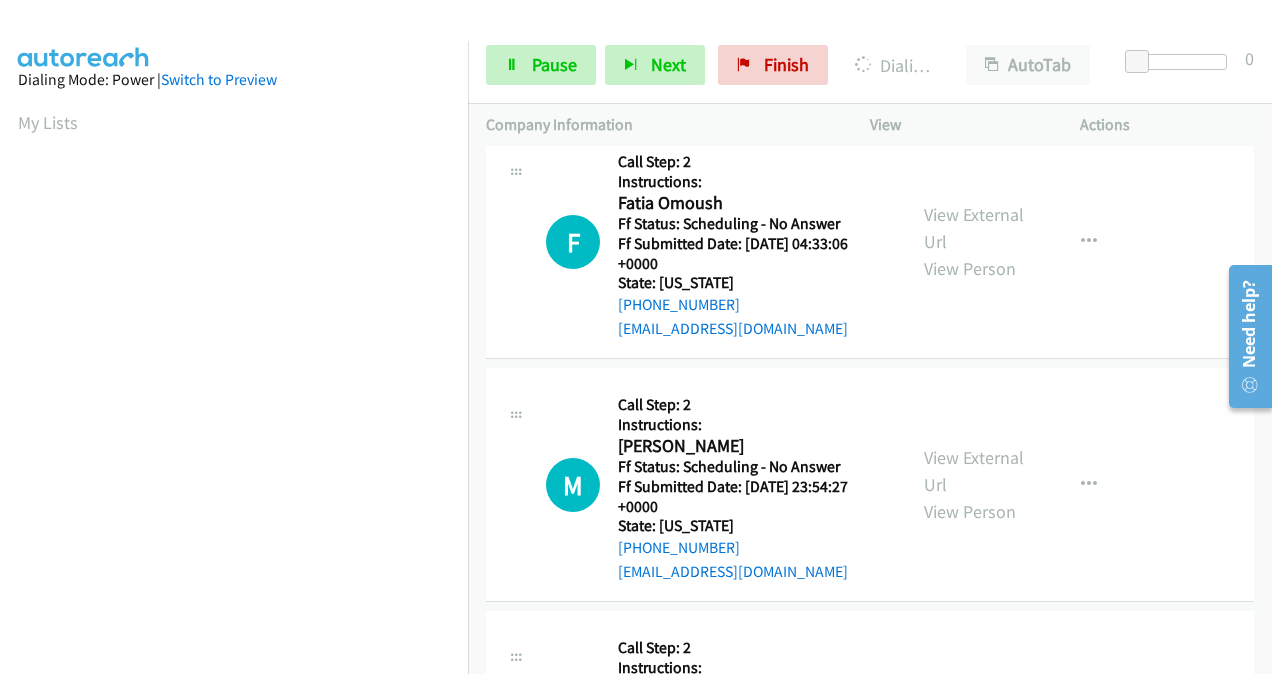 scroll, scrollTop: 300, scrollLeft: 0, axis: vertical 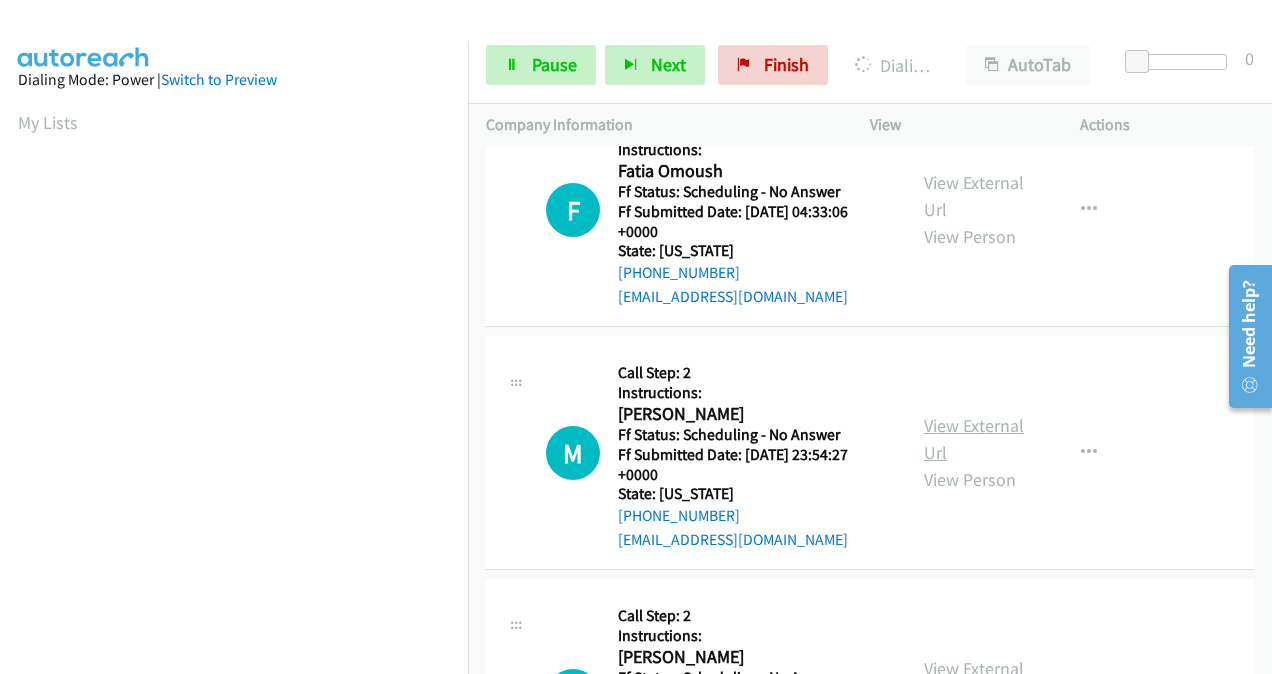 click on "View External Url" at bounding box center [974, 439] 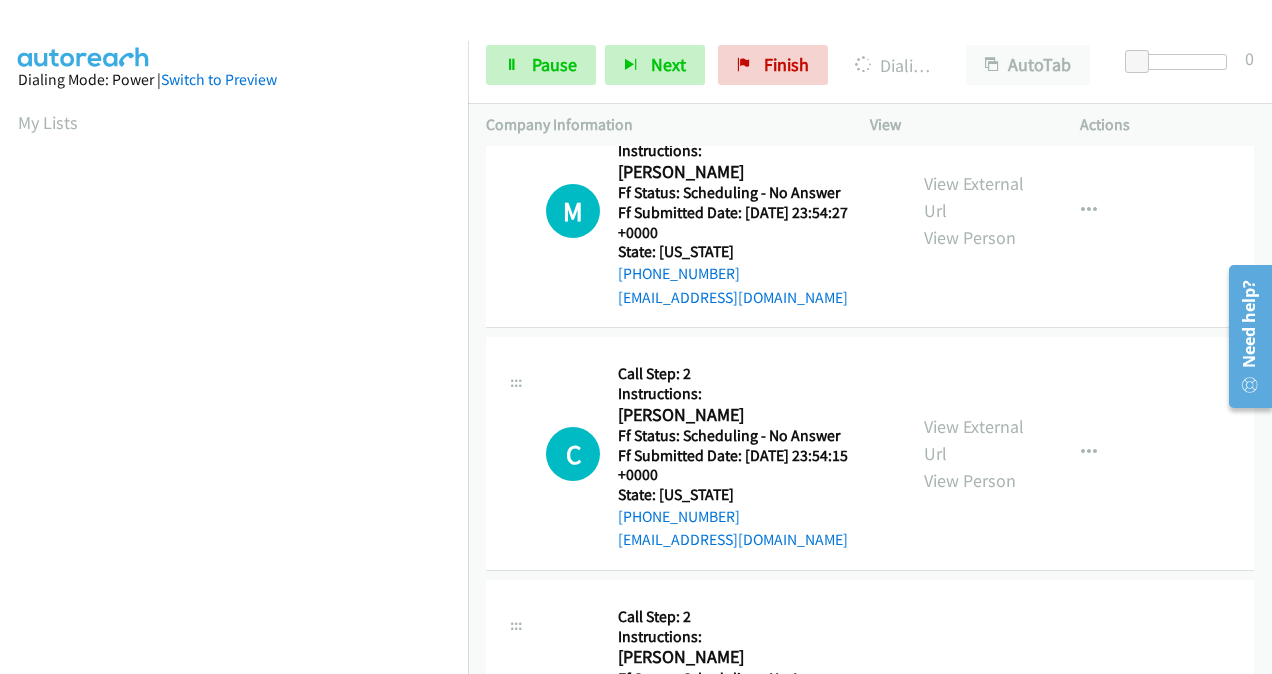 scroll, scrollTop: 600, scrollLeft: 0, axis: vertical 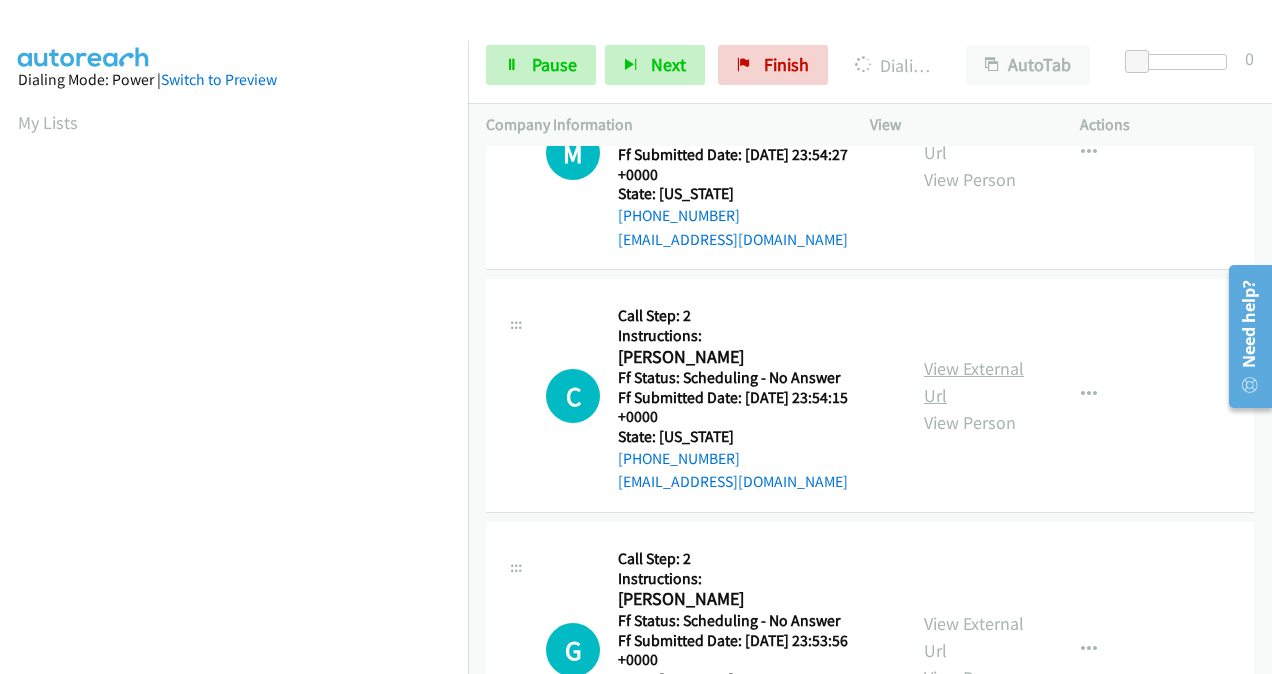 click on "View External Url" at bounding box center (974, 382) 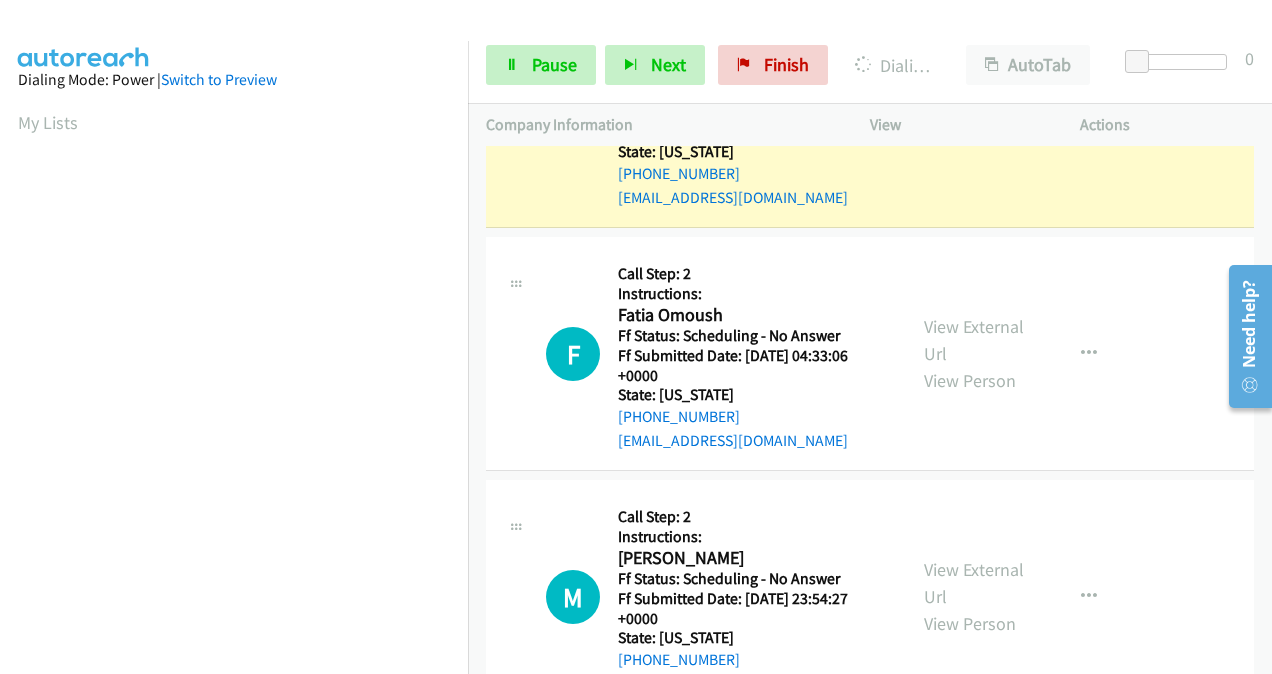 scroll, scrollTop: 0, scrollLeft: 0, axis: both 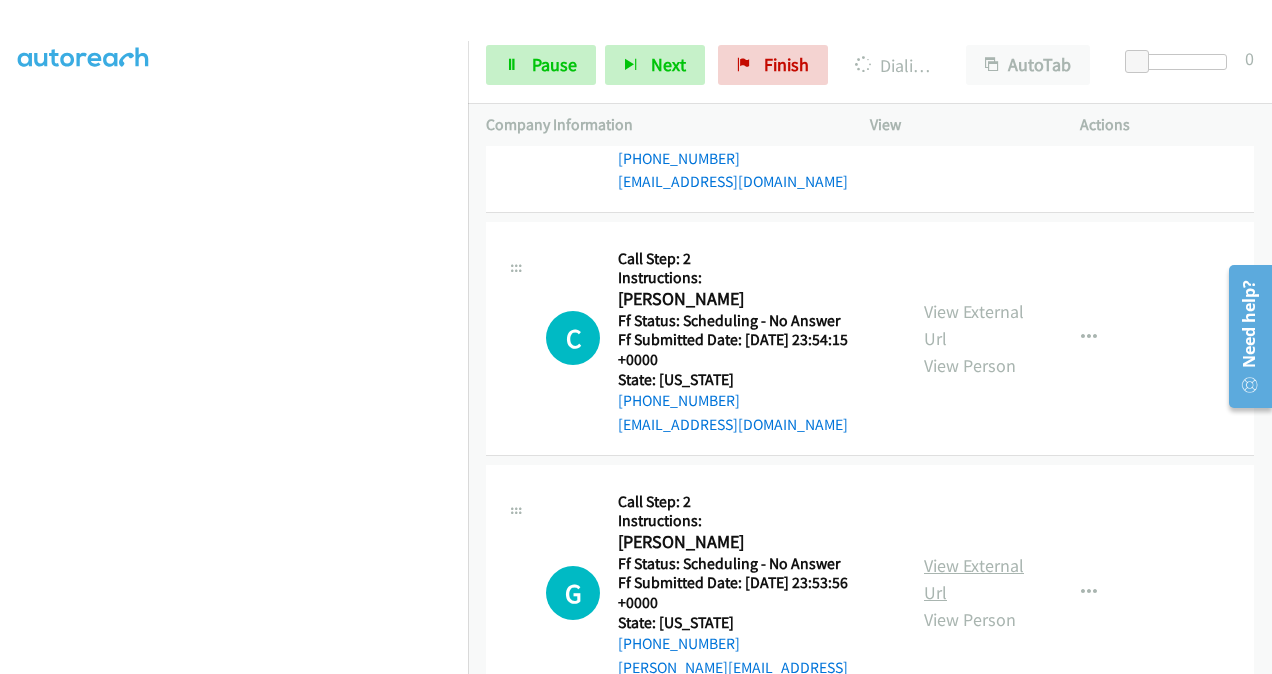 click on "View External Url" at bounding box center (974, 579) 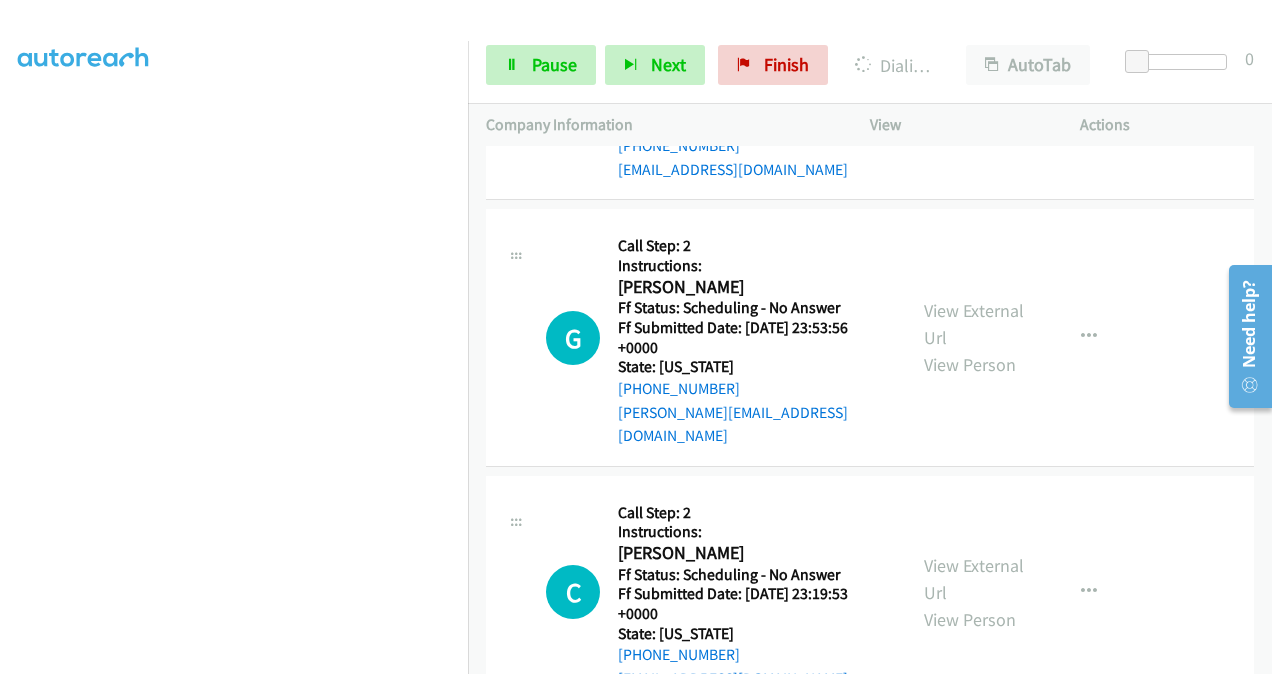 scroll, scrollTop: 1000, scrollLeft: 0, axis: vertical 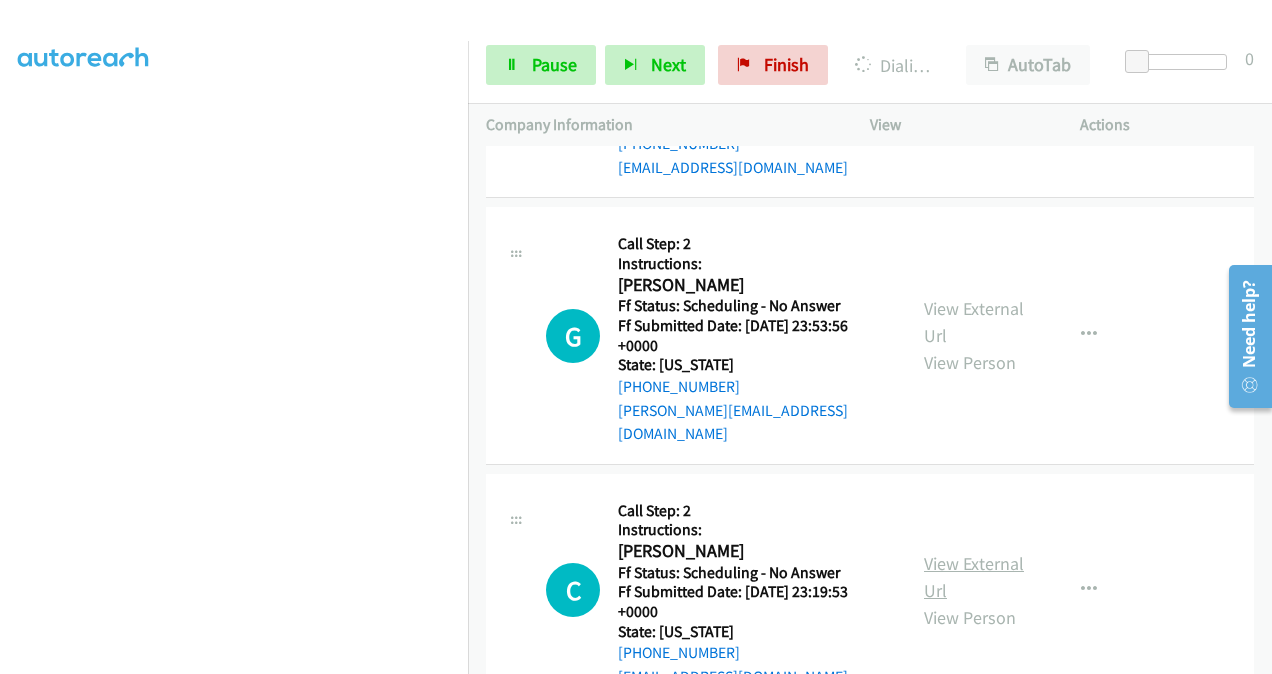 click on "View External Url" at bounding box center [974, 577] 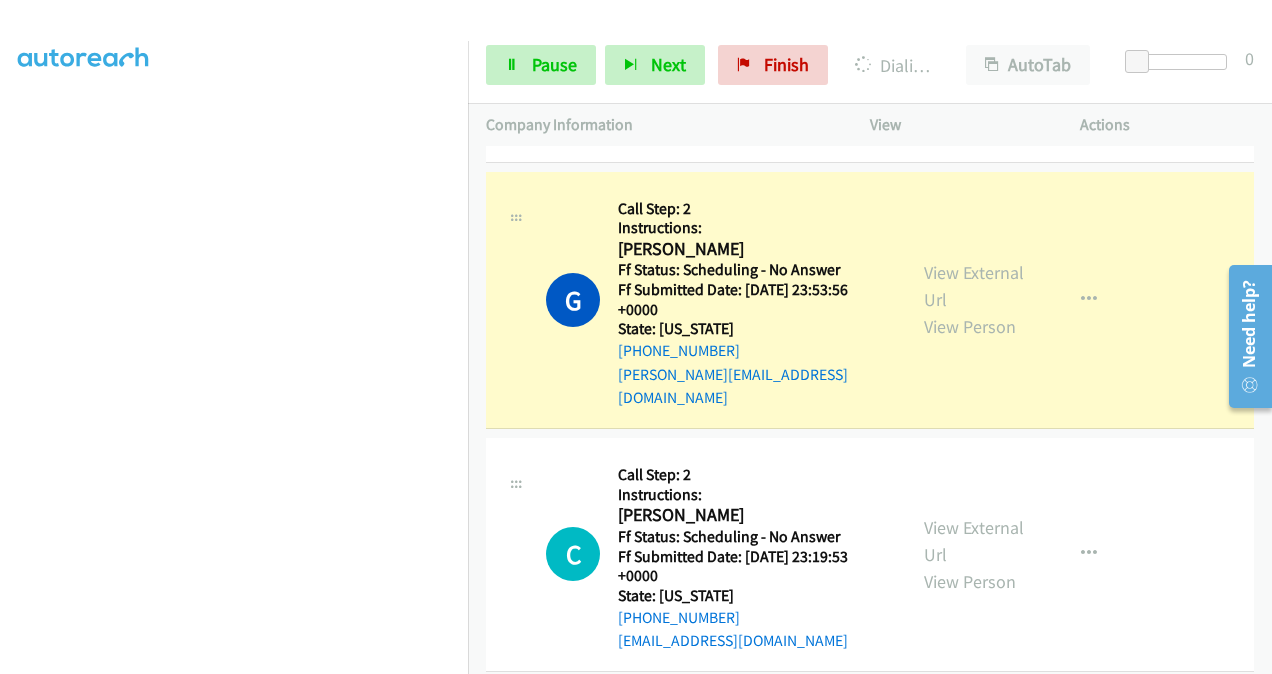scroll, scrollTop: 1321, scrollLeft: 0, axis: vertical 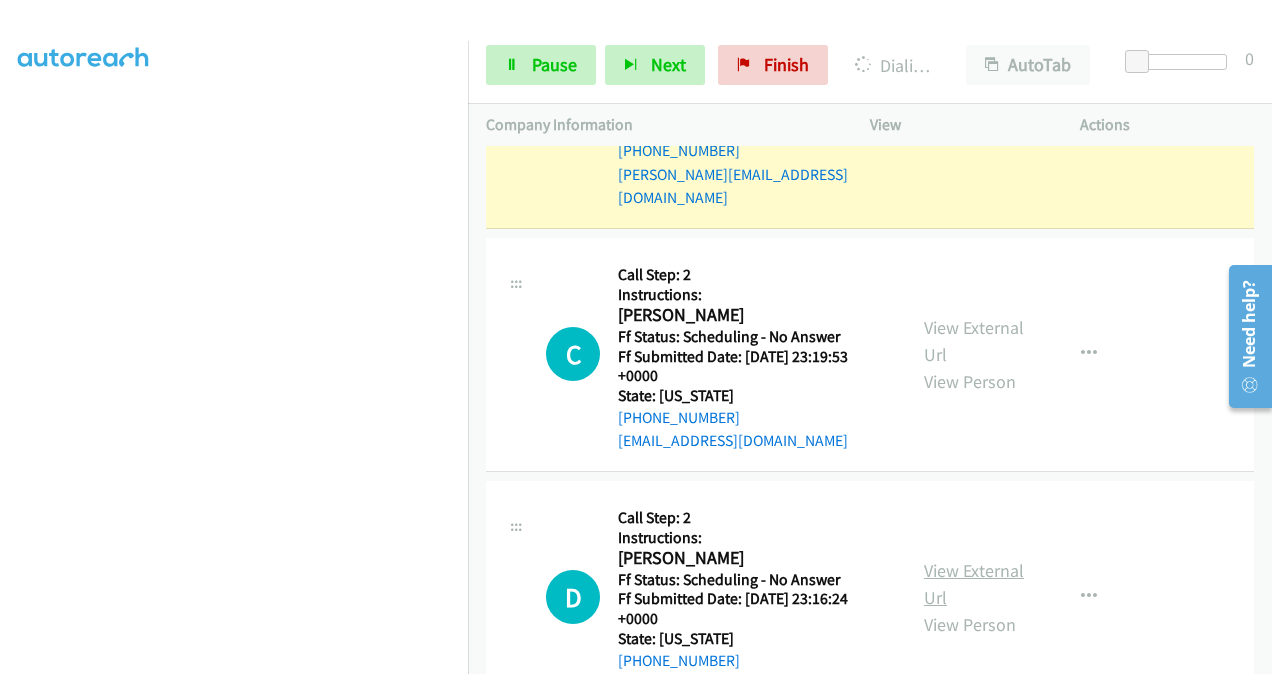 click on "View External Url" at bounding box center [974, 584] 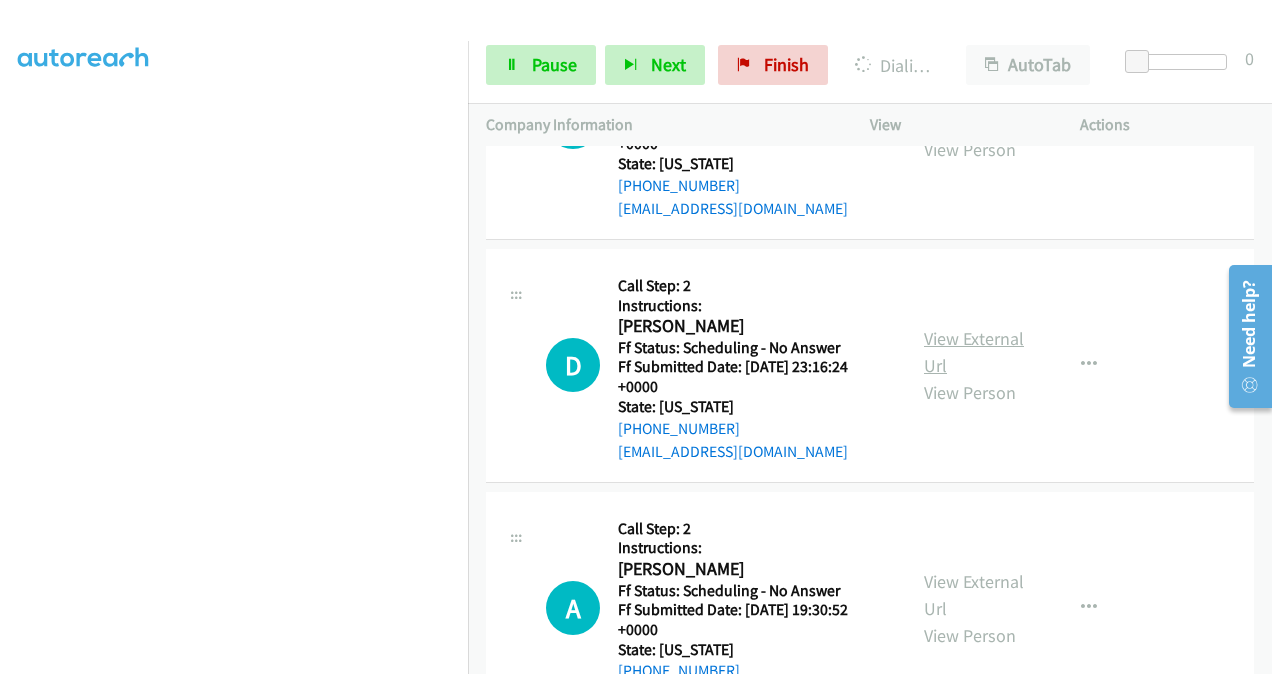 scroll, scrollTop: 1721, scrollLeft: 0, axis: vertical 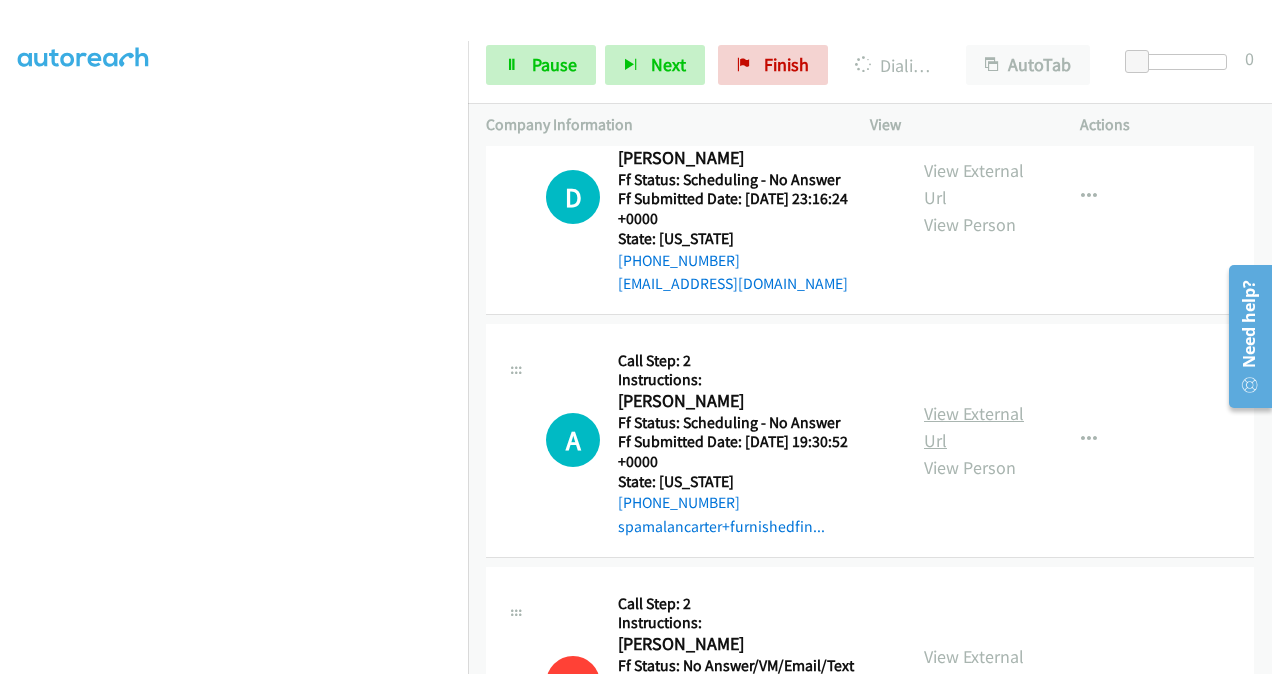click on "View External Url" at bounding box center (974, 427) 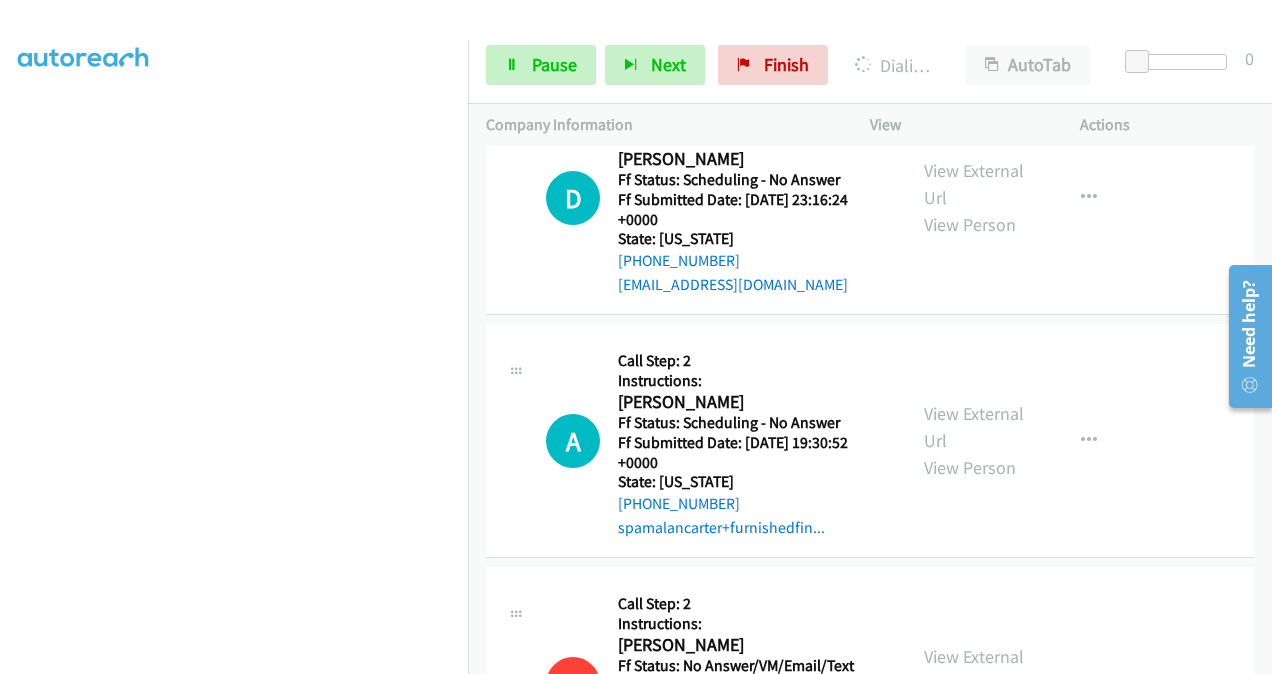 scroll, scrollTop: 2063, scrollLeft: 0, axis: vertical 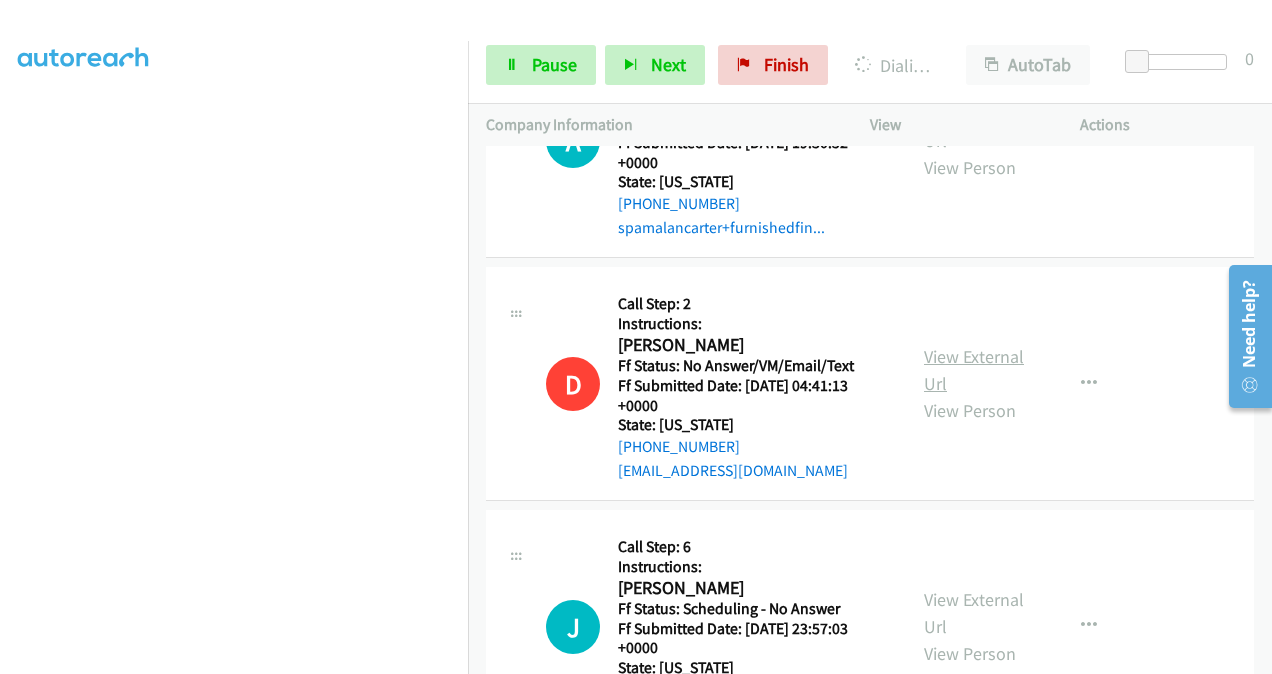 click on "View External Url" at bounding box center (974, 370) 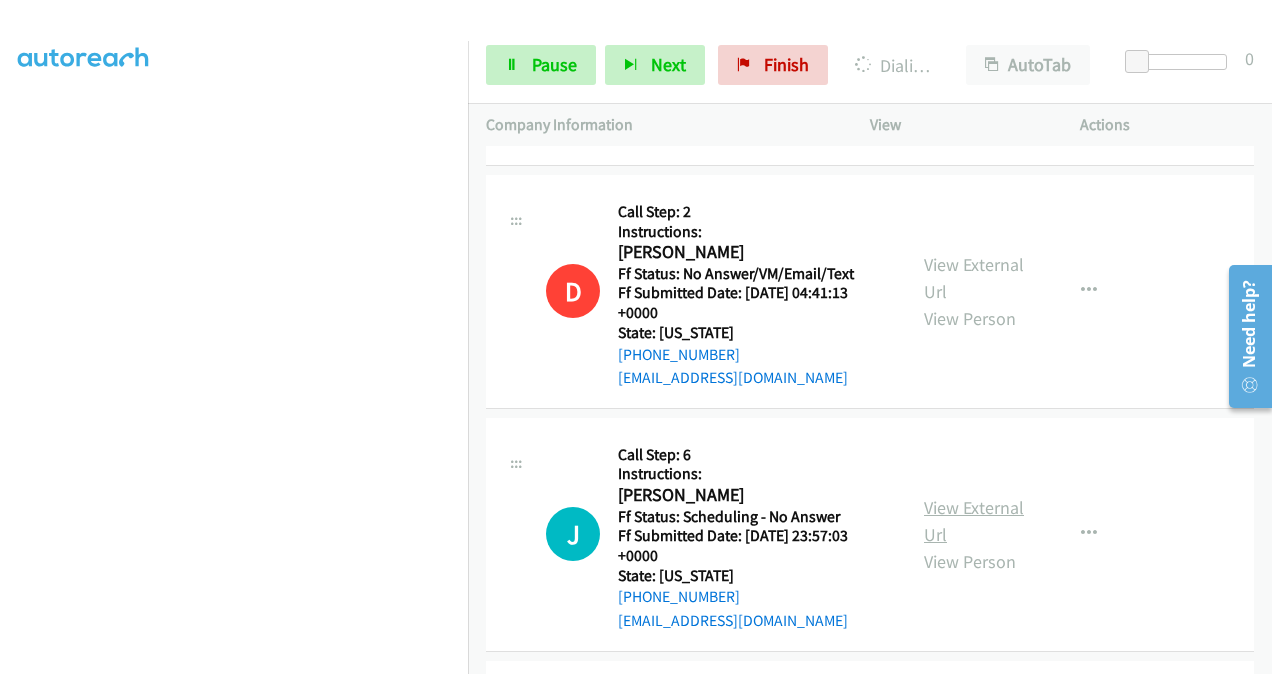scroll, scrollTop: 2263, scrollLeft: 0, axis: vertical 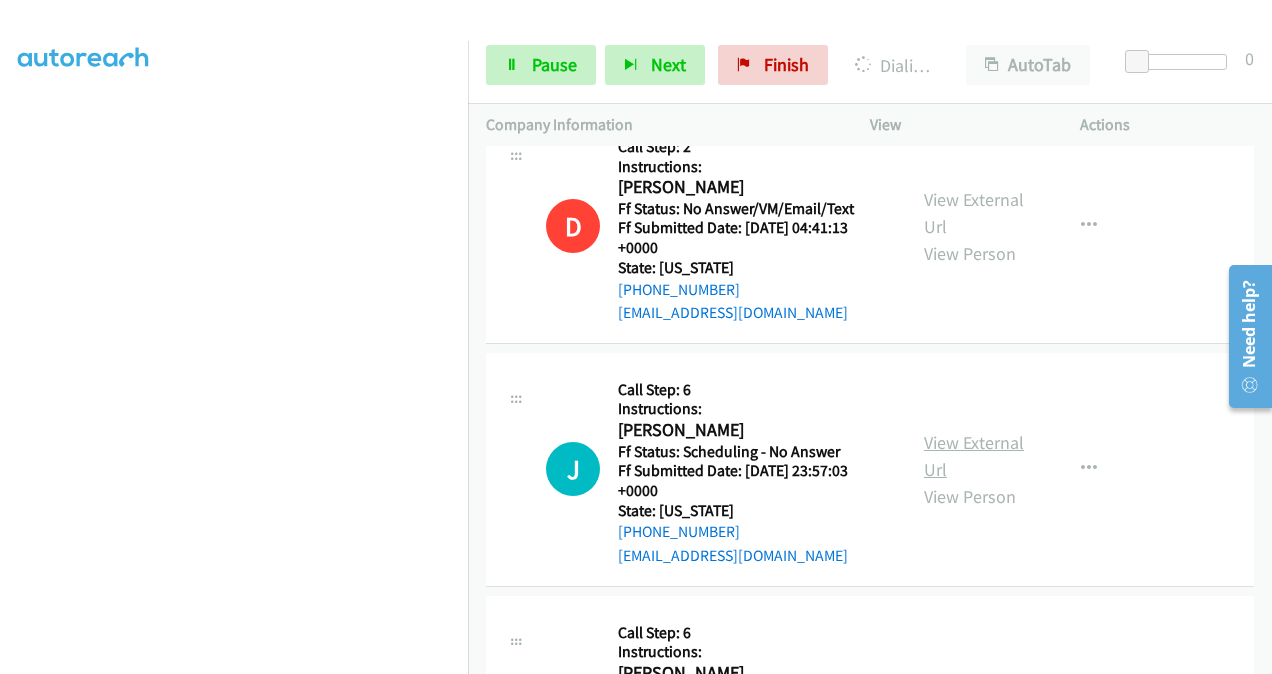 click on "View External Url" at bounding box center (974, 456) 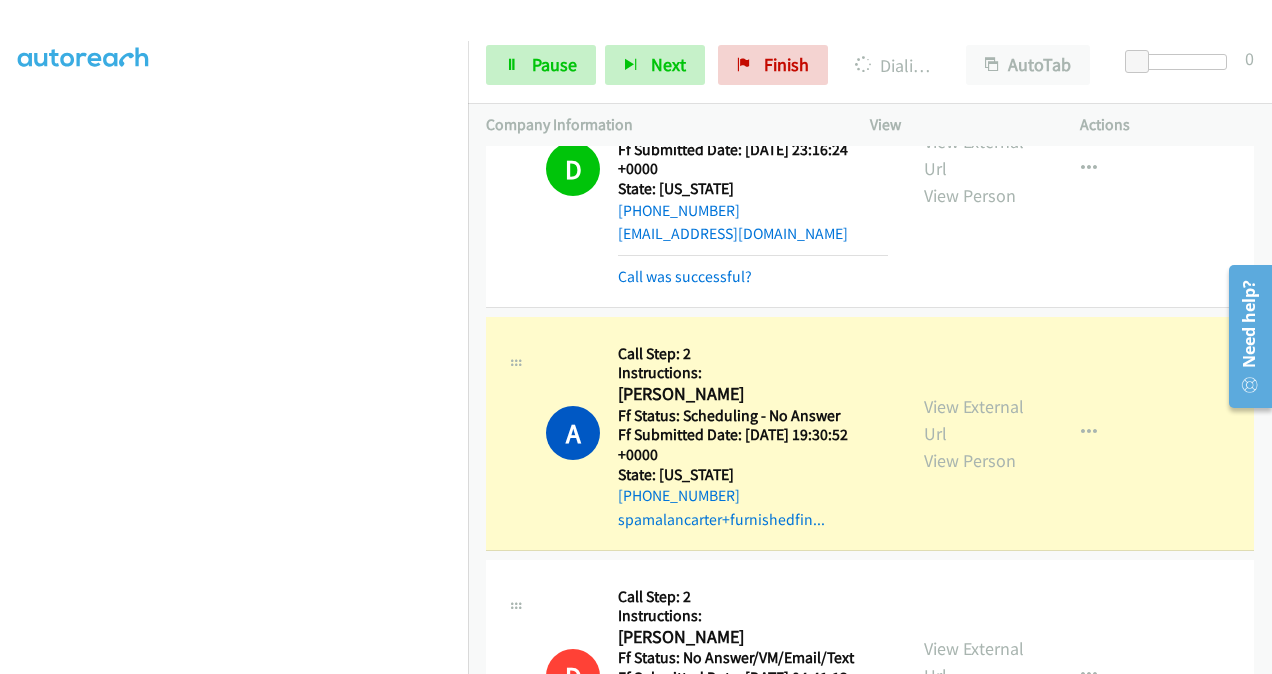 scroll, scrollTop: 1963, scrollLeft: 0, axis: vertical 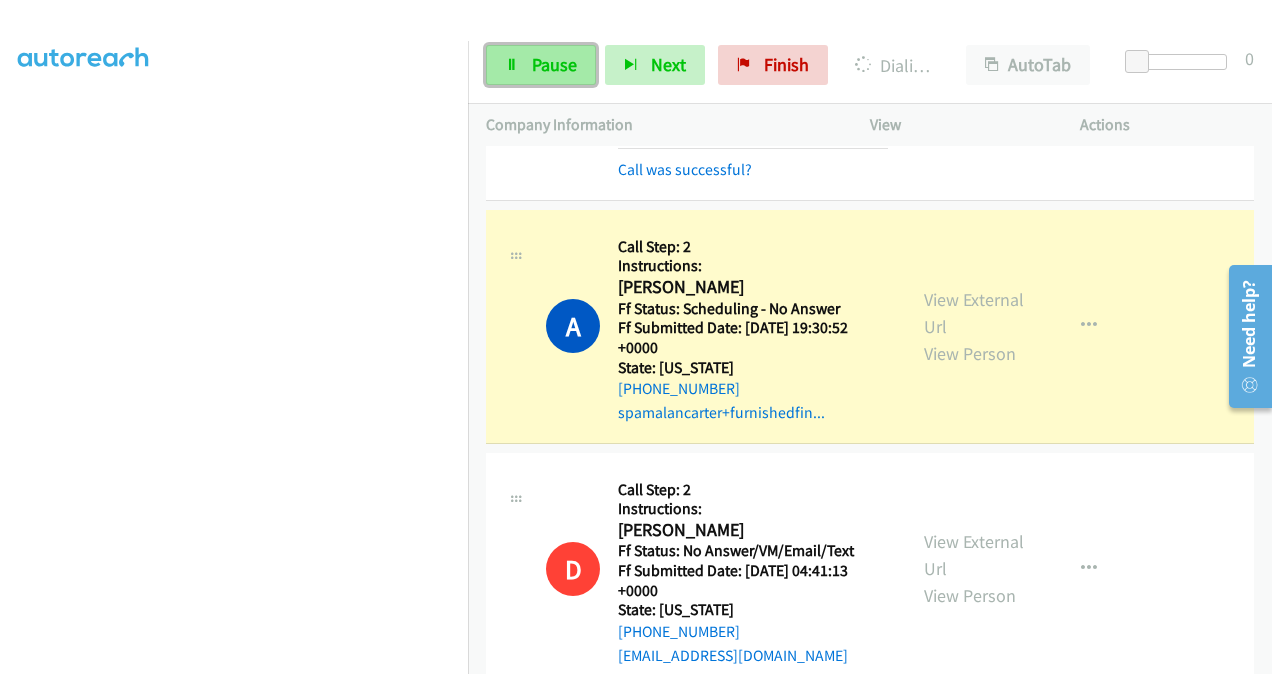 click on "Pause" at bounding box center [554, 64] 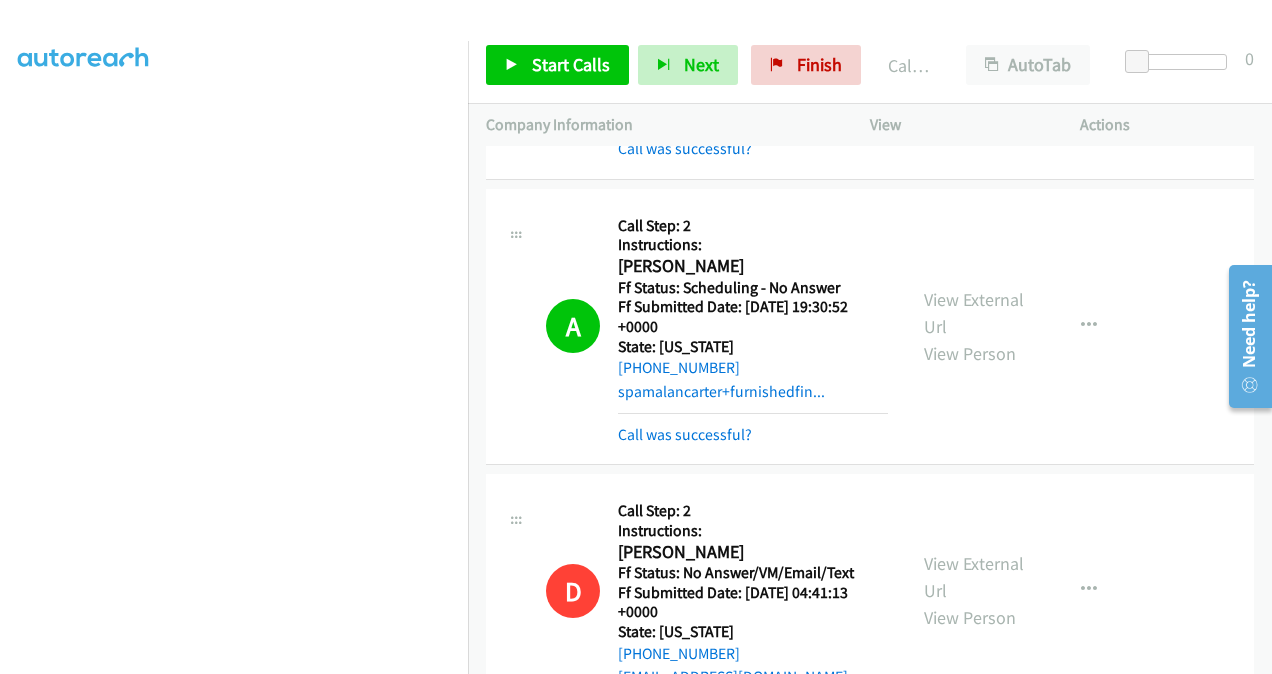 scroll, scrollTop: 1963, scrollLeft: 0, axis: vertical 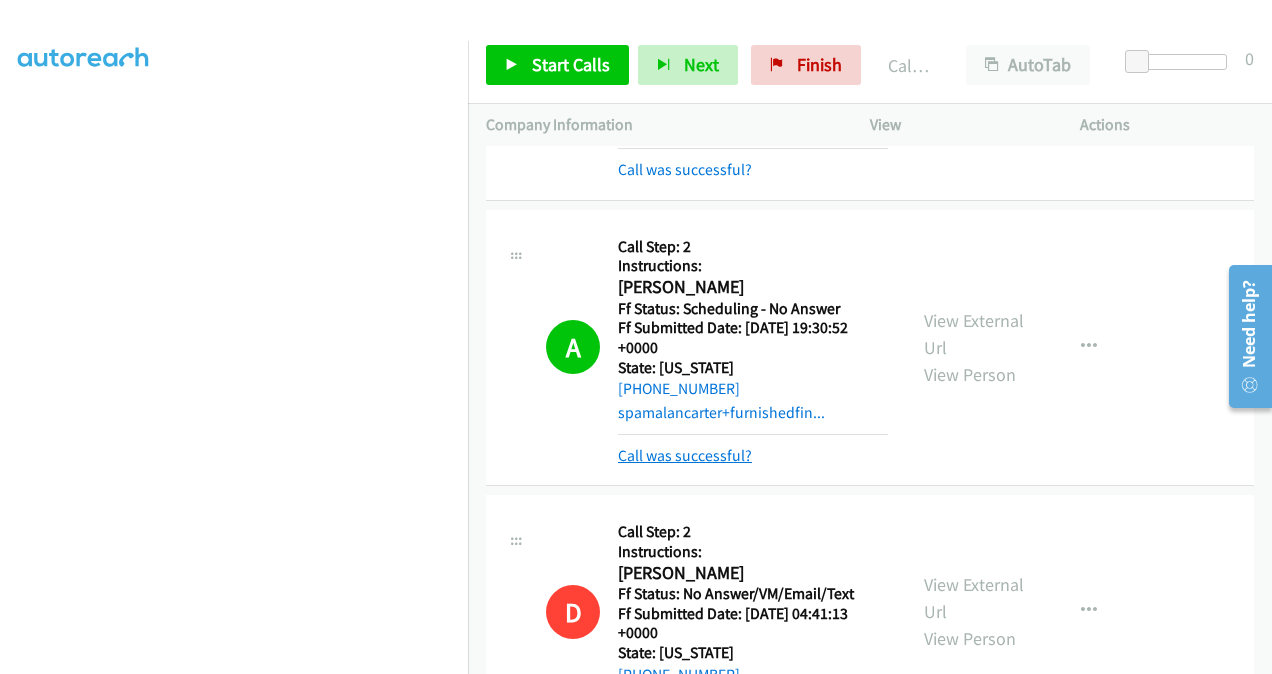 click on "Call was successful?" at bounding box center (685, 455) 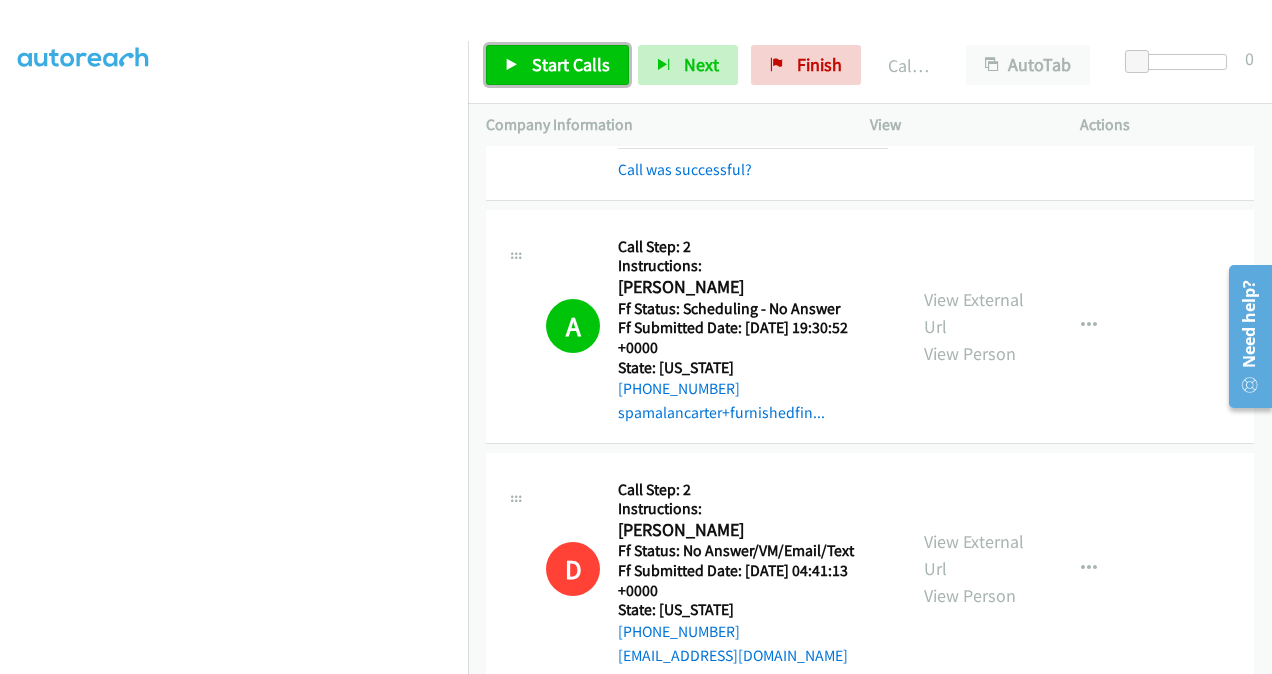 click on "Start Calls" at bounding box center [571, 64] 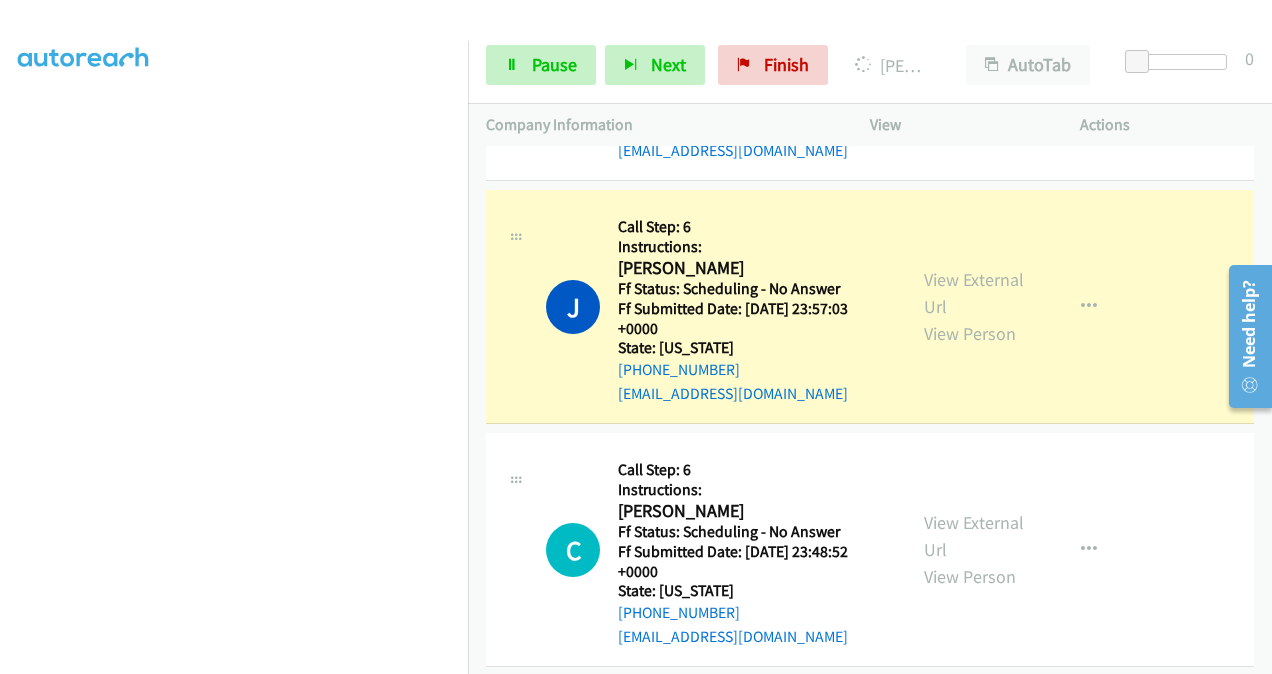 scroll, scrollTop: 2563, scrollLeft: 0, axis: vertical 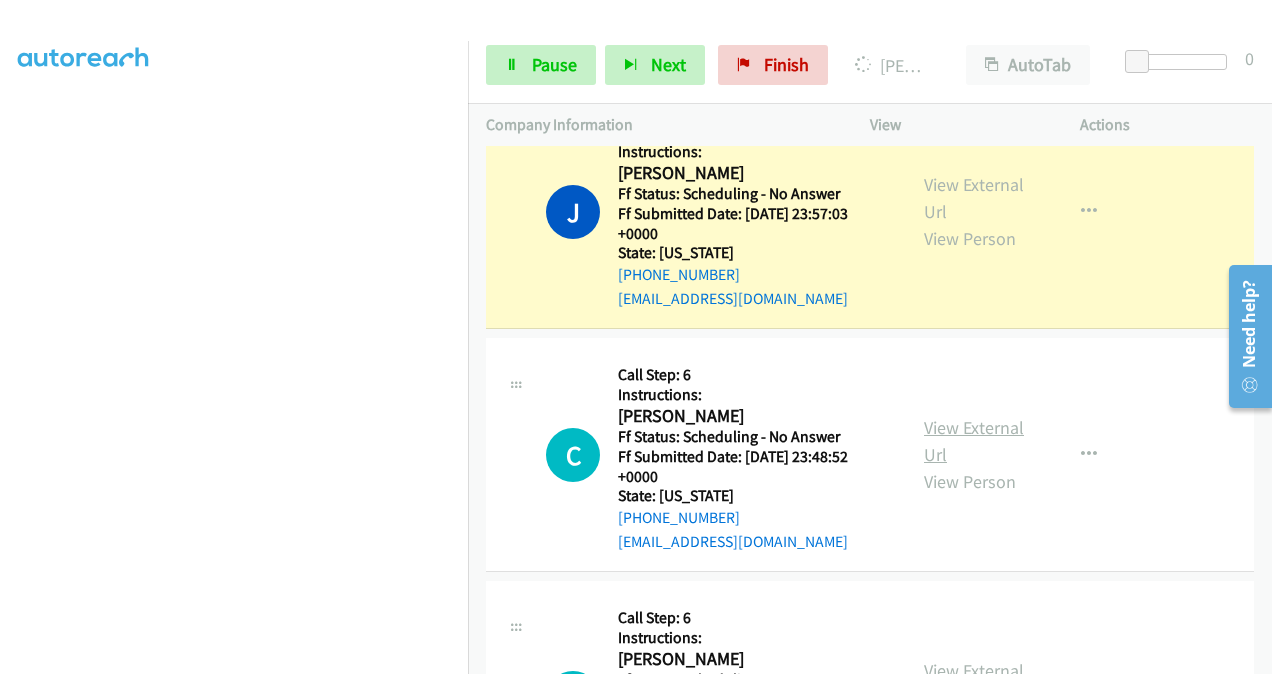 click on "View External Url" at bounding box center (974, 441) 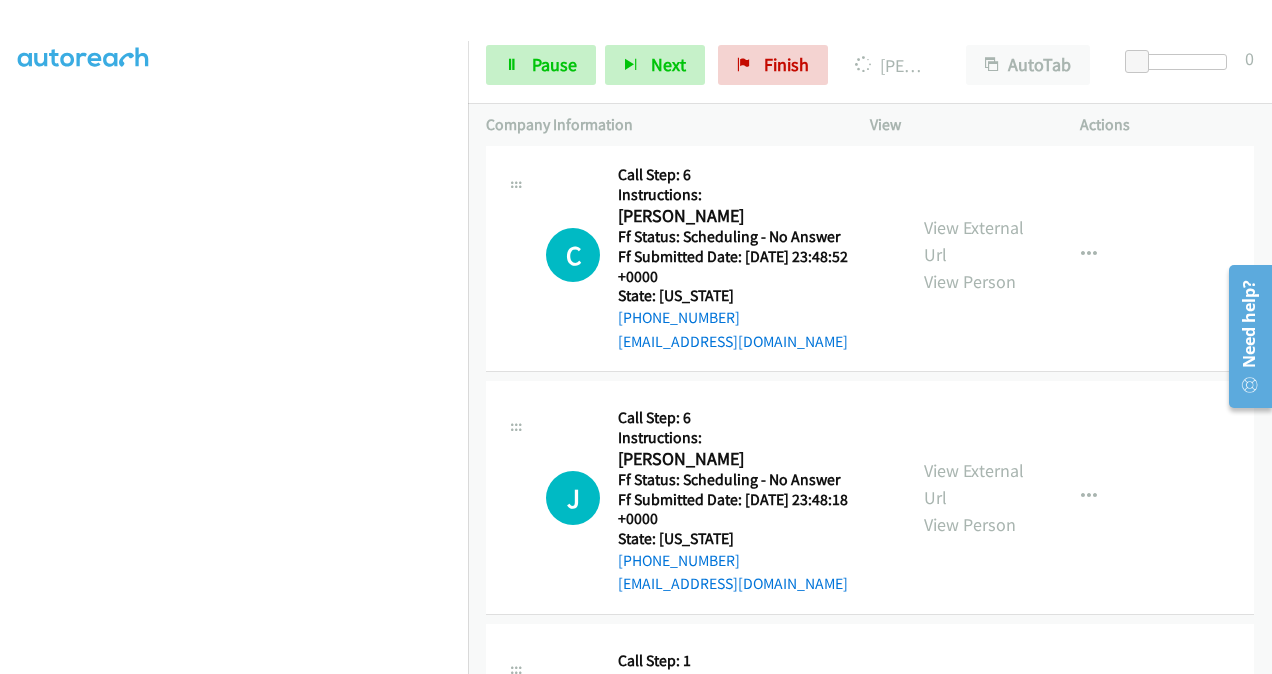 click on "View External Url
View Person" at bounding box center (975, 497) 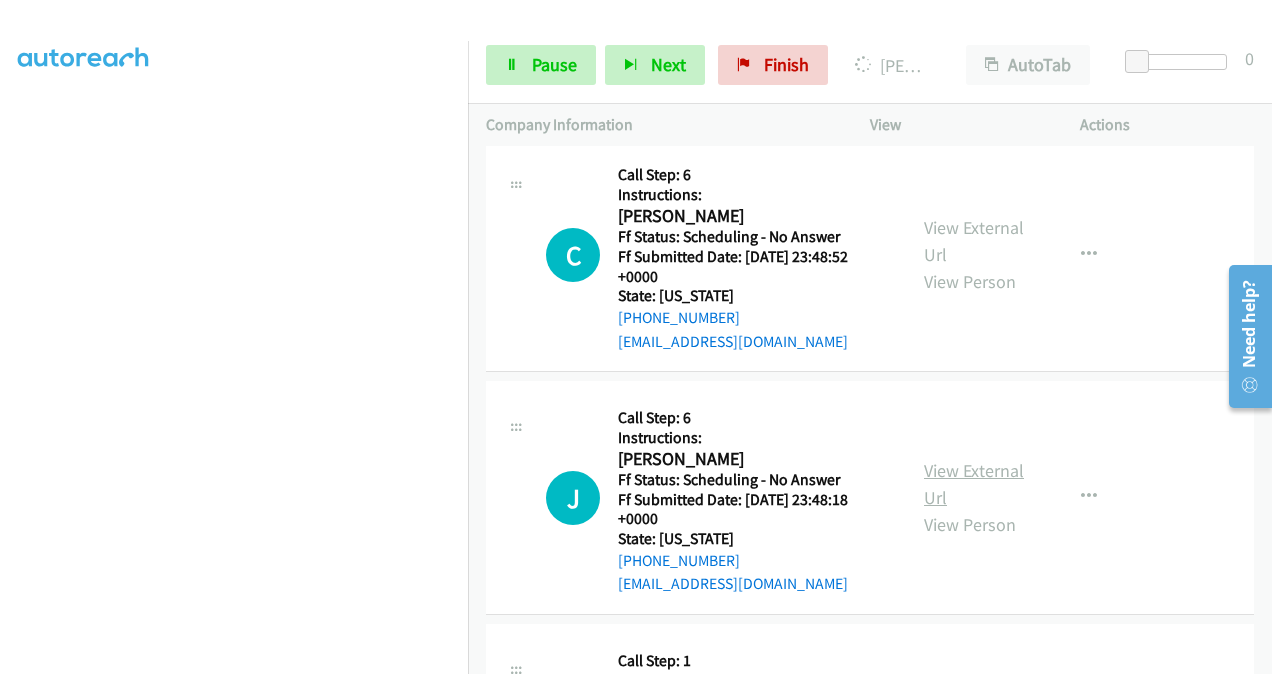 click on "View External Url" at bounding box center (974, 484) 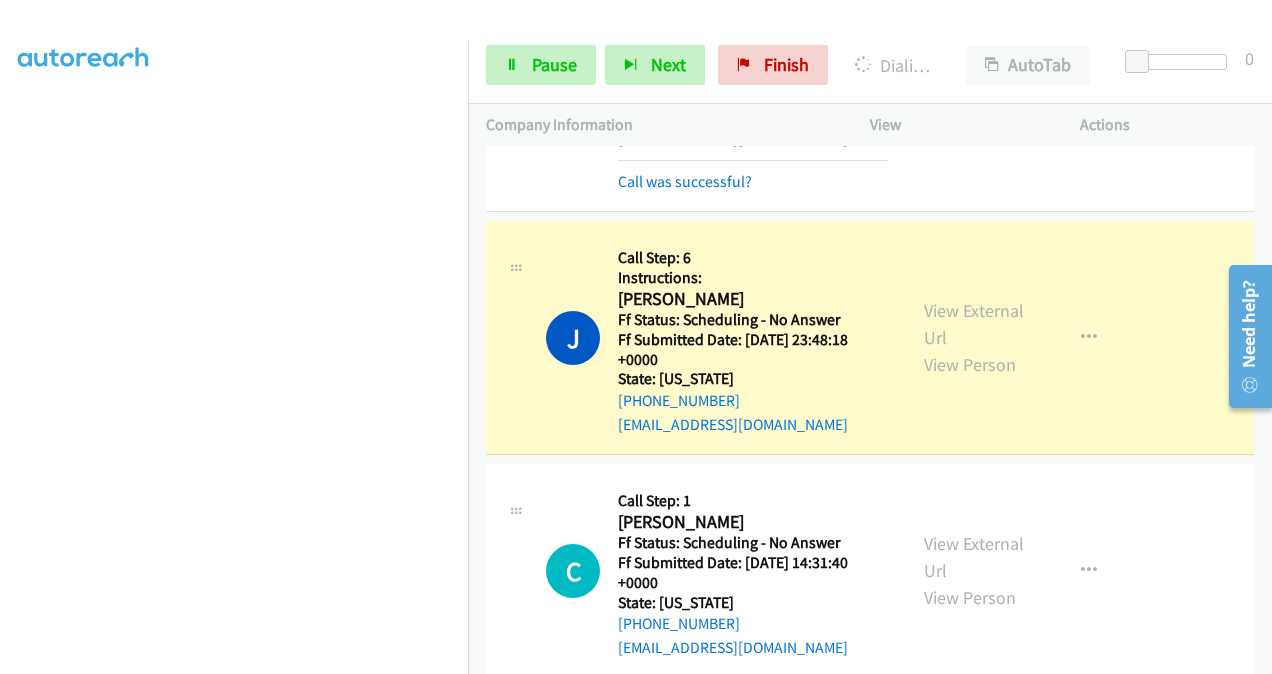 scroll, scrollTop: 3305, scrollLeft: 0, axis: vertical 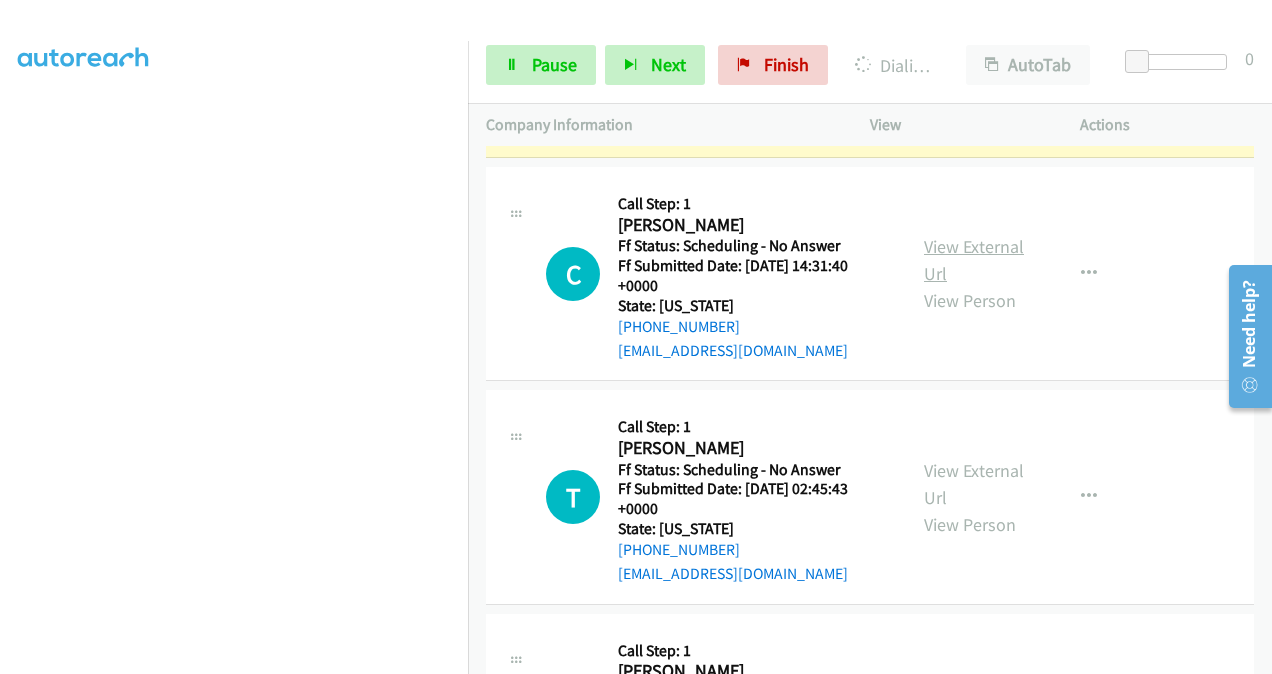 click on "View External Url" at bounding box center (974, 260) 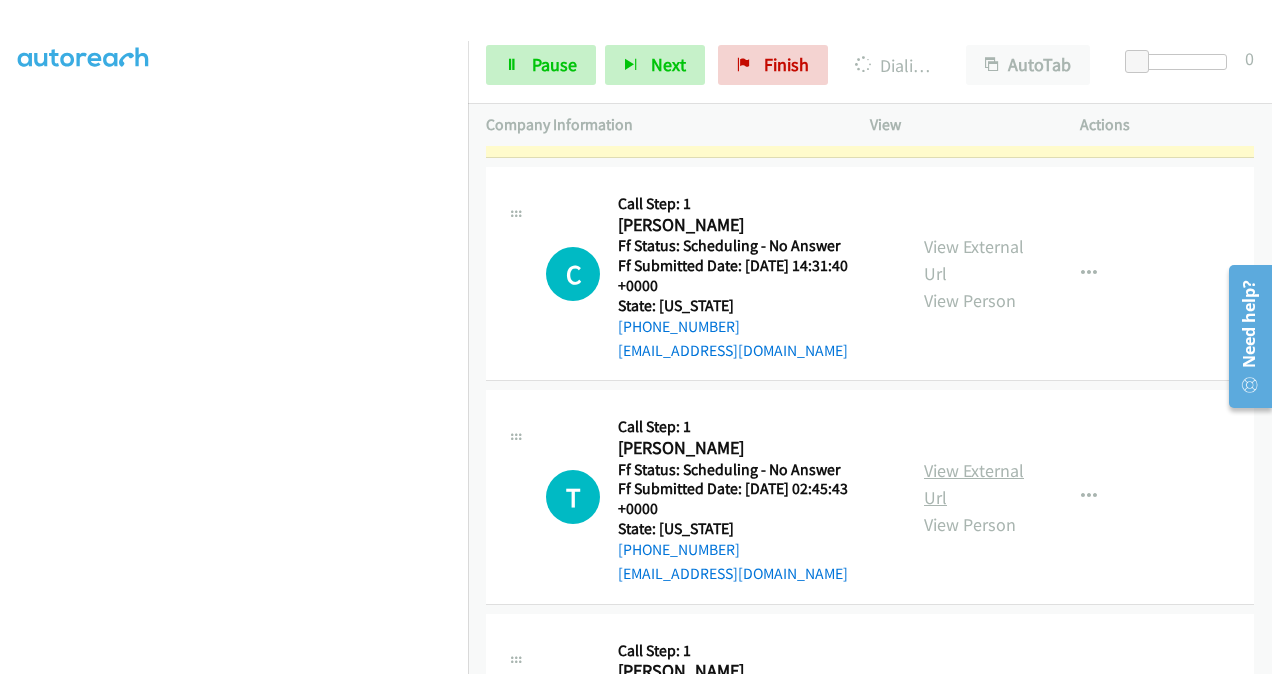 click on "View External Url" at bounding box center (974, 484) 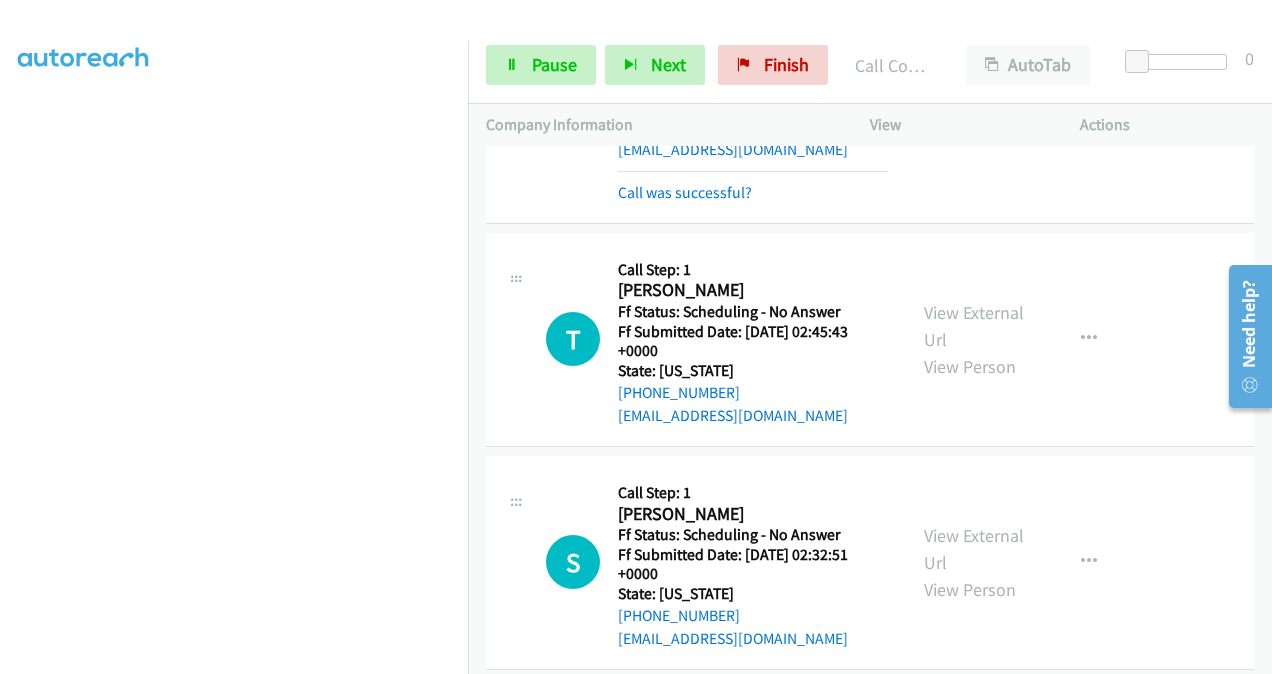 scroll, scrollTop: 3648, scrollLeft: 0, axis: vertical 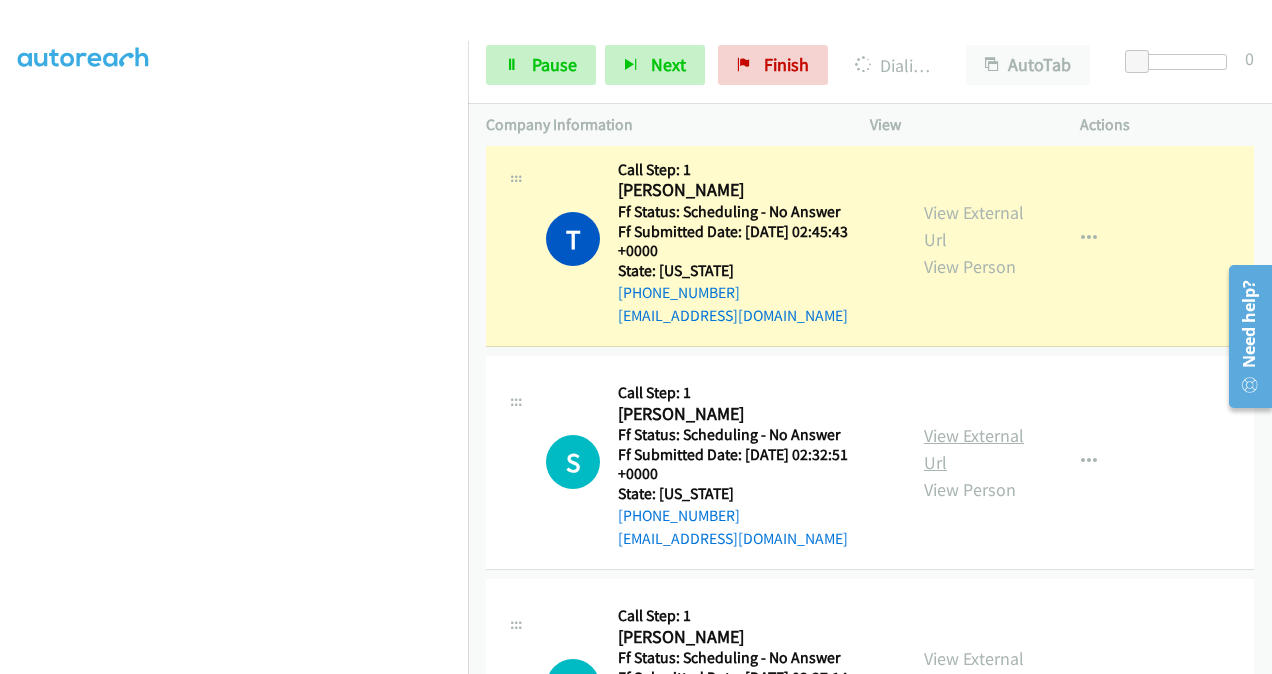 click on "View External Url" at bounding box center [974, 449] 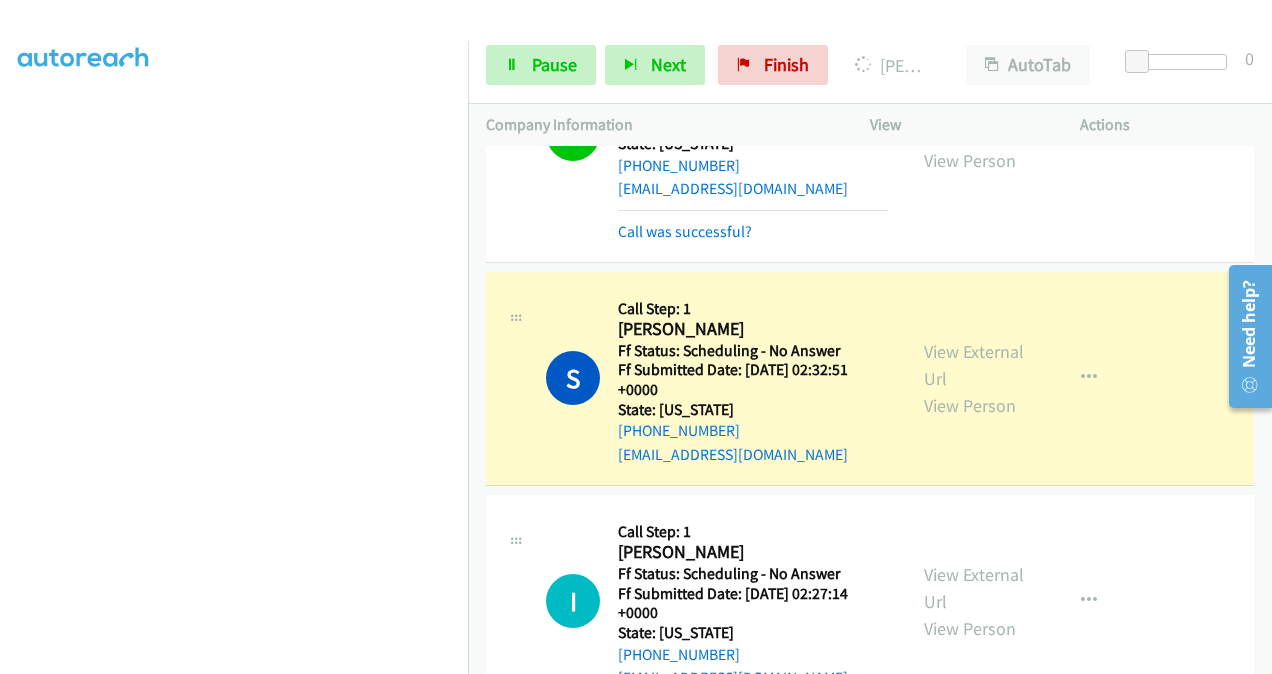 scroll, scrollTop: 3848, scrollLeft: 0, axis: vertical 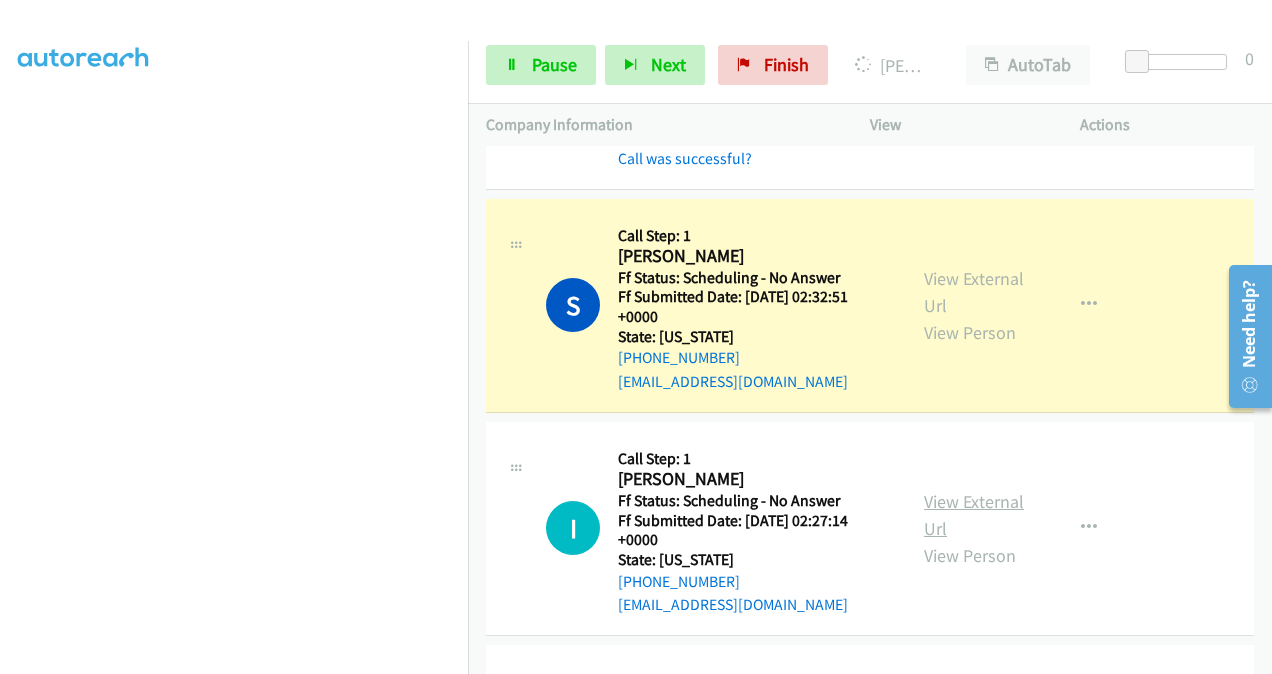 click on "View External Url" at bounding box center [974, 515] 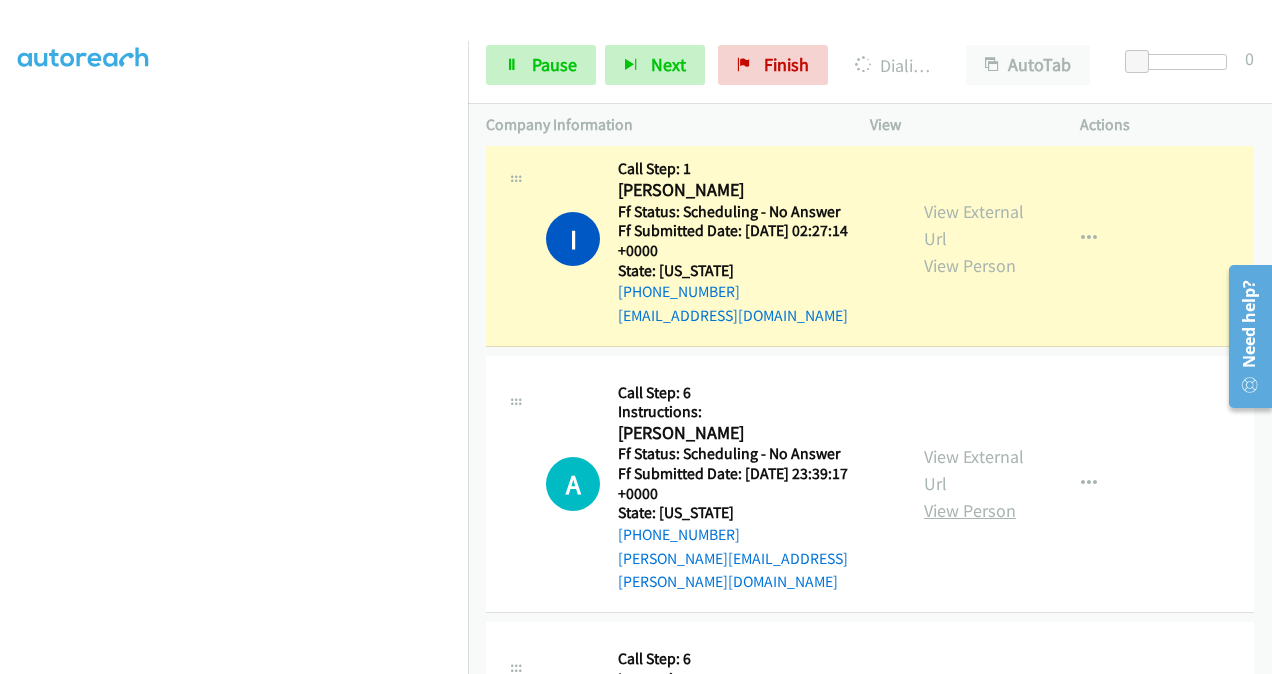 scroll, scrollTop: 4248, scrollLeft: 0, axis: vertical 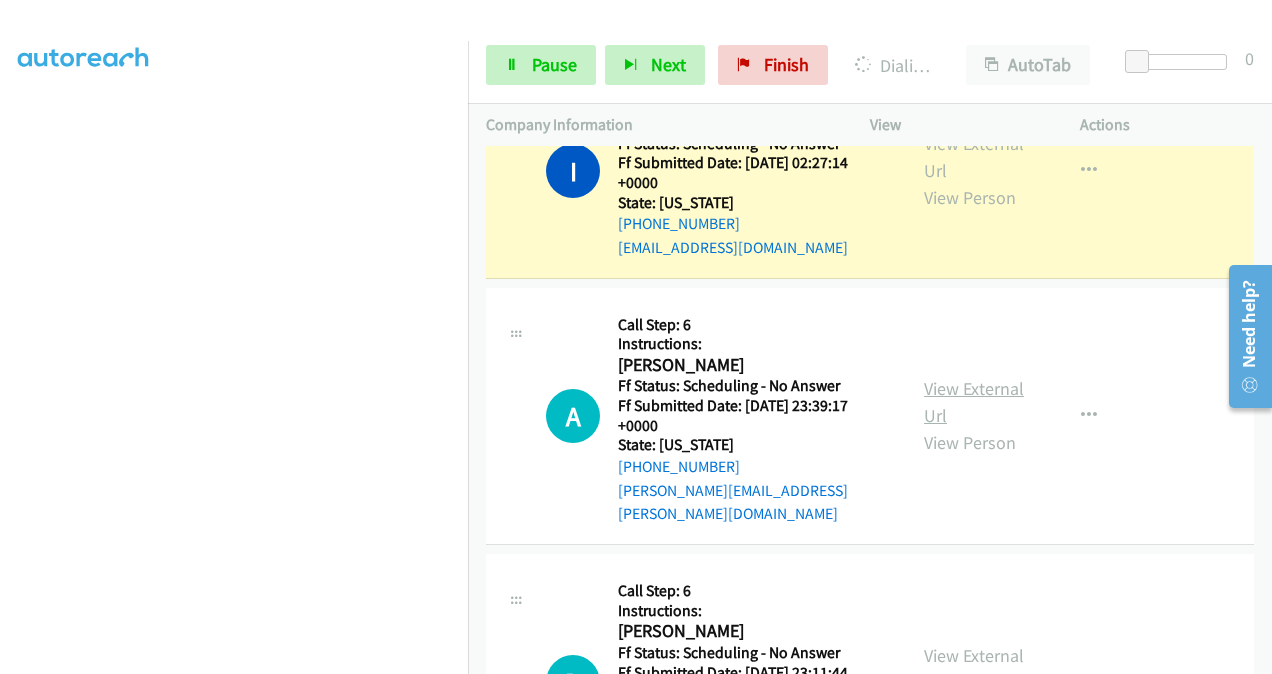 click on "View External Url" at bounding box center [974, 402] 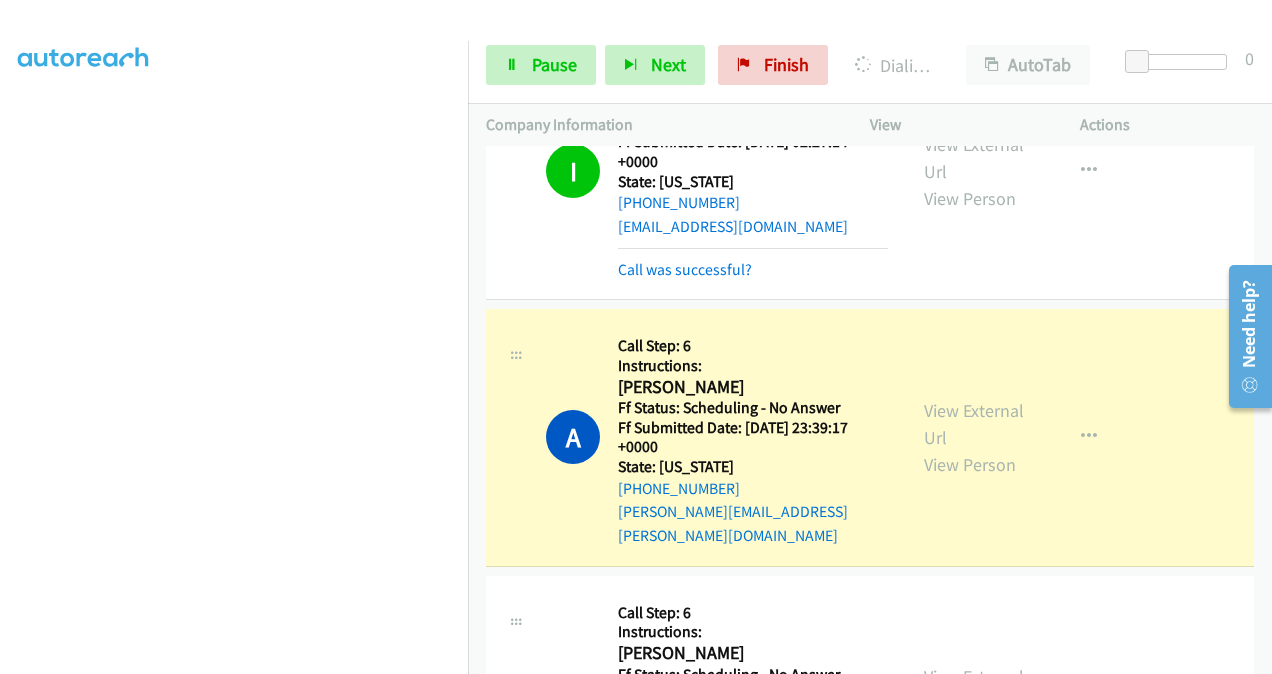 scroll, scrollTop: 4469, scrollLeft: 0, axis: vertical 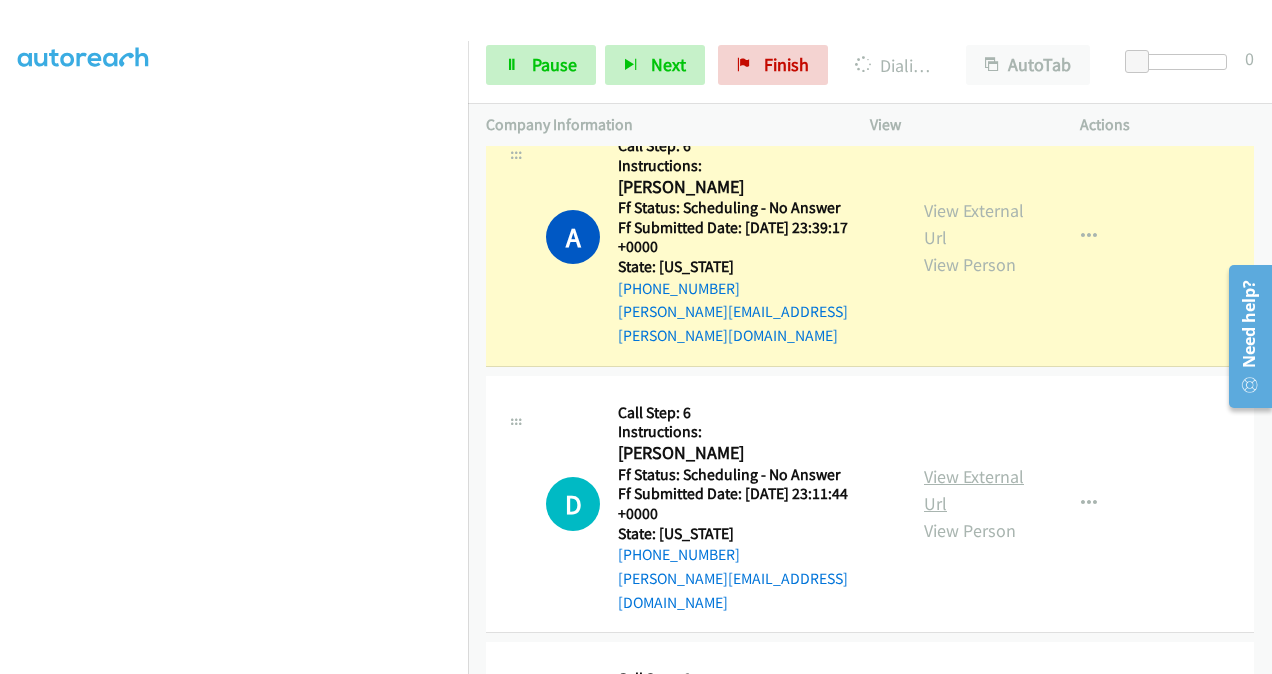 click on "View External Url" at bounding box center [974, 490] 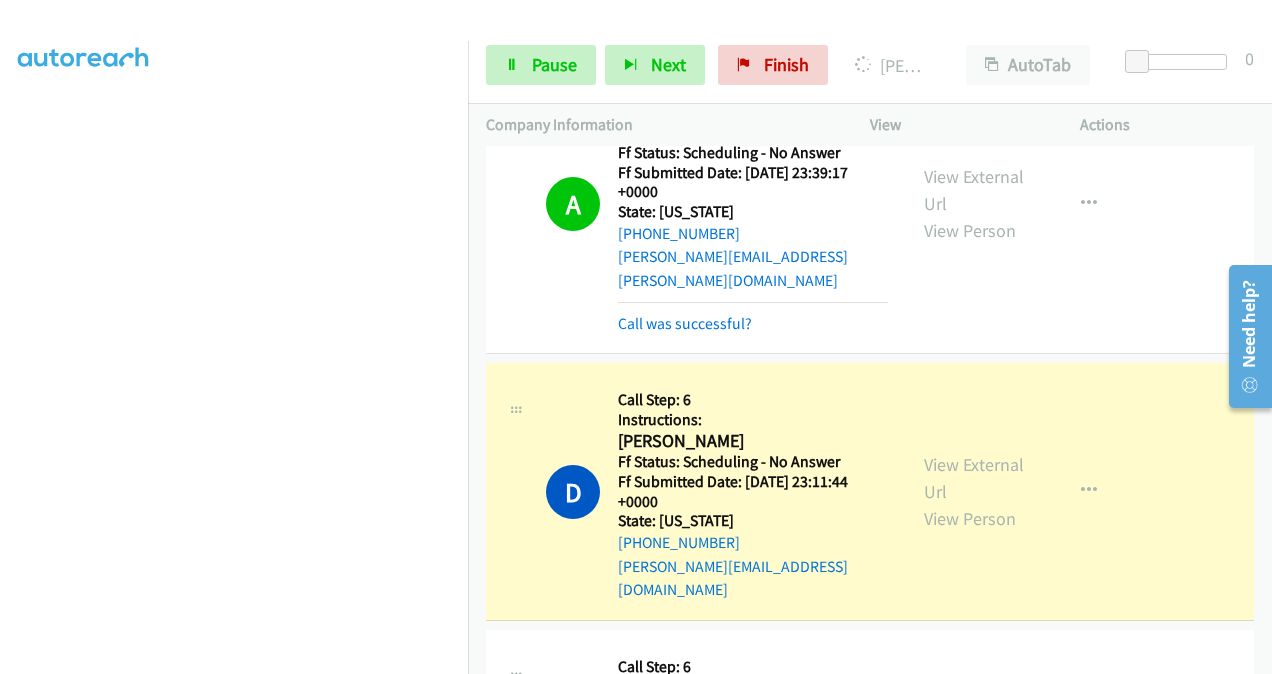 scroll, scrollTop: 4769, scrollLeft: 0, axis: vertical 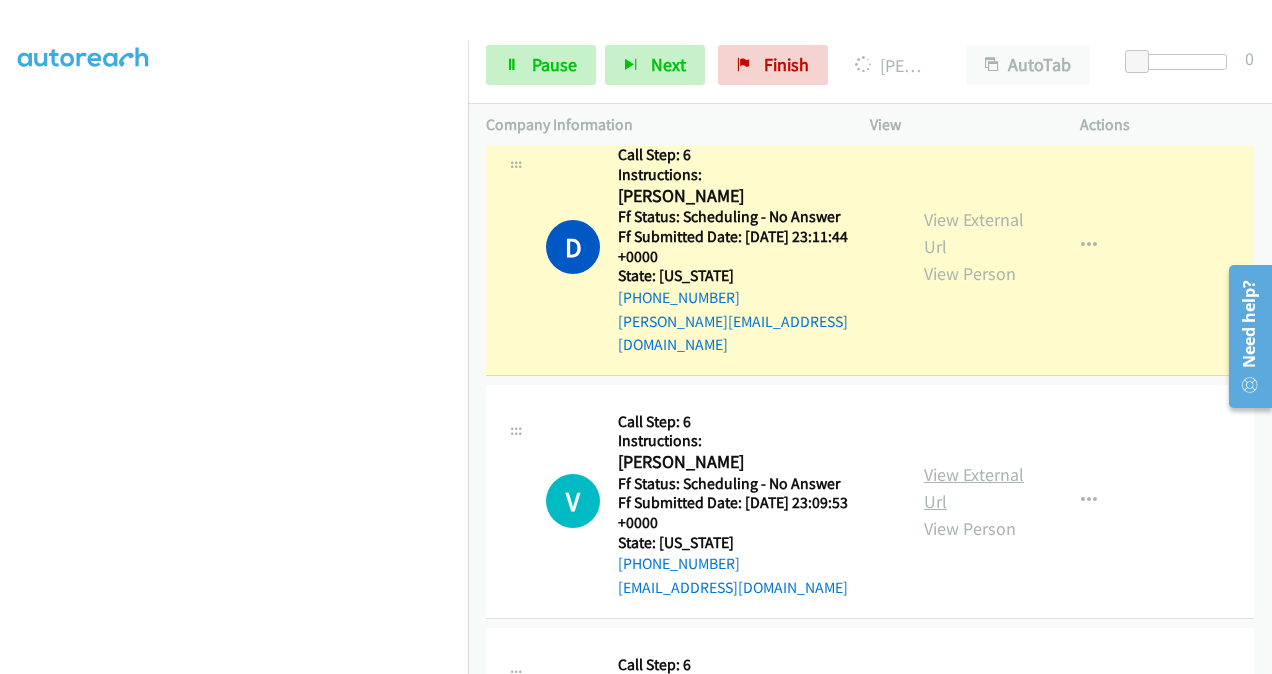 click on "View External Url" at bounding box center [974, 488] 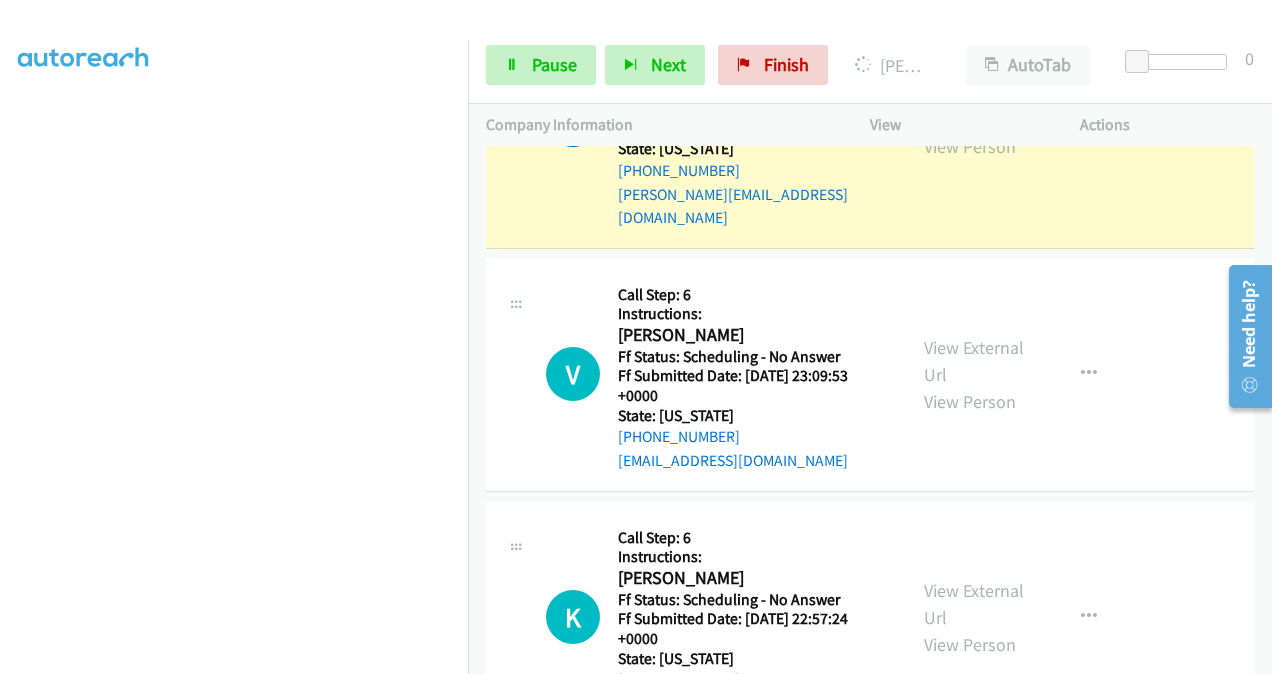 scroll, scrollTop: 4969, scrollLeft: 0, axis: vertical 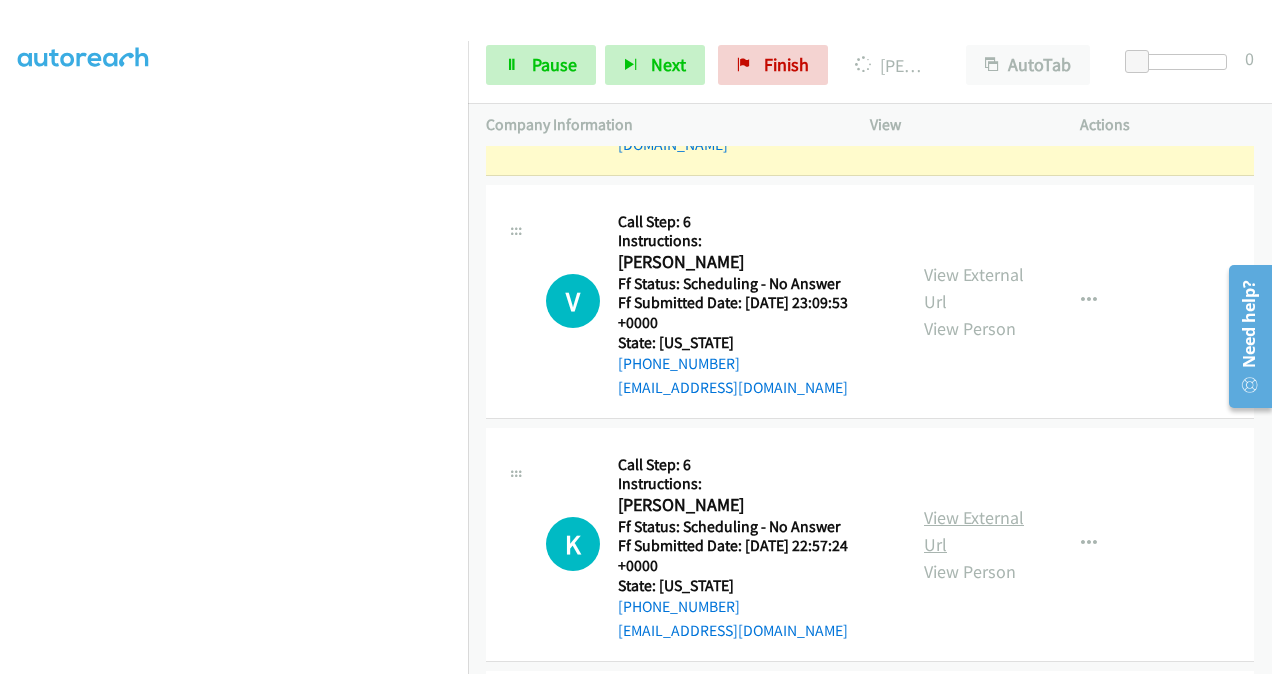 click on "View External Url" at bounding box center (974, 531) 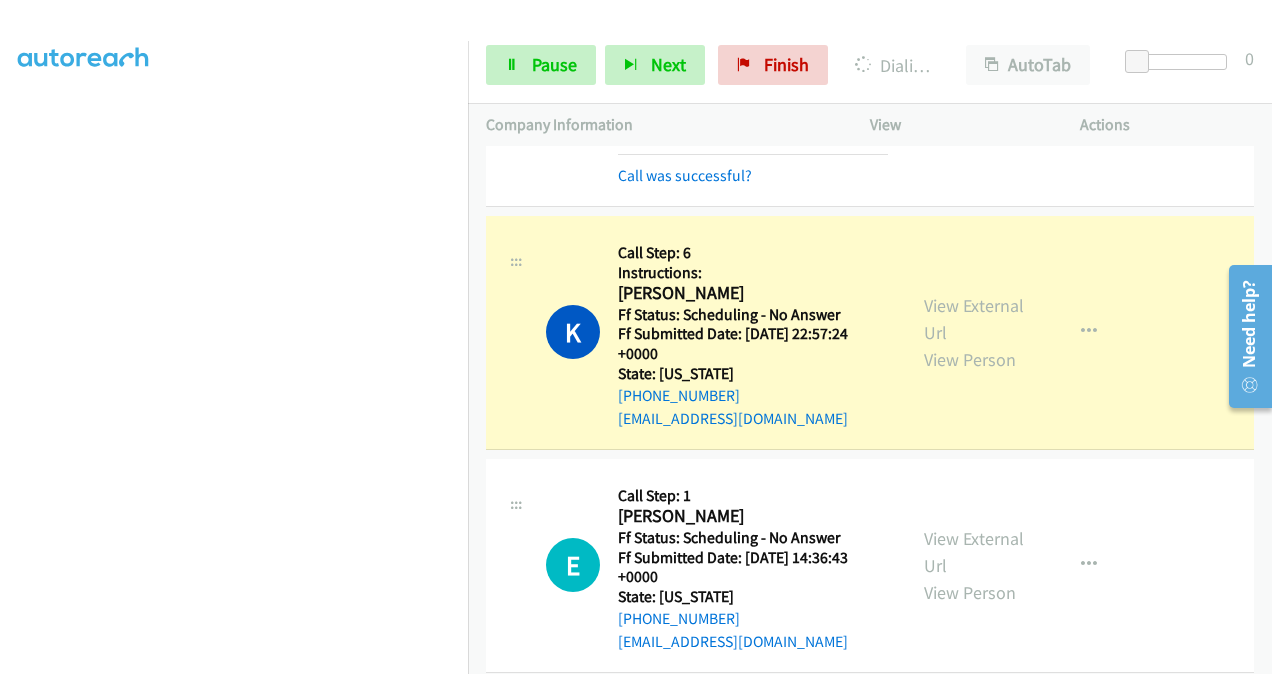 scroll, scrollTop: 5432, scrollLeft: 0, axis: vertical 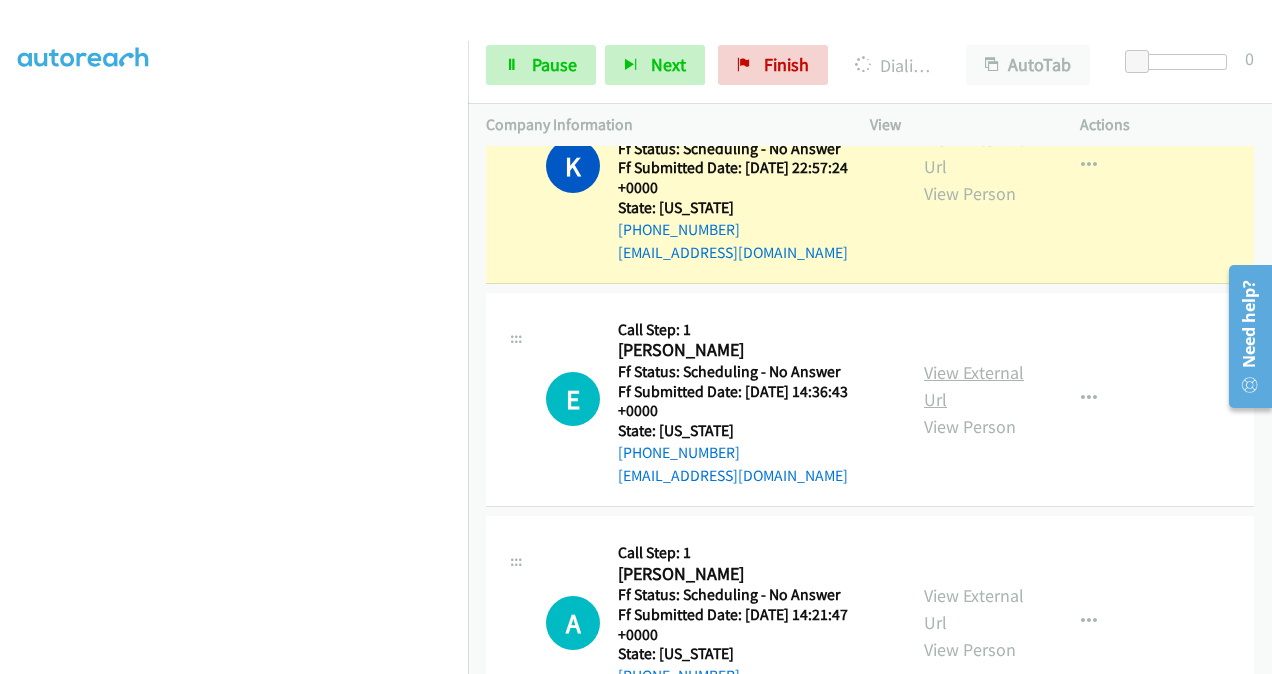click on "View External Url" at bounding box center [974, 386] 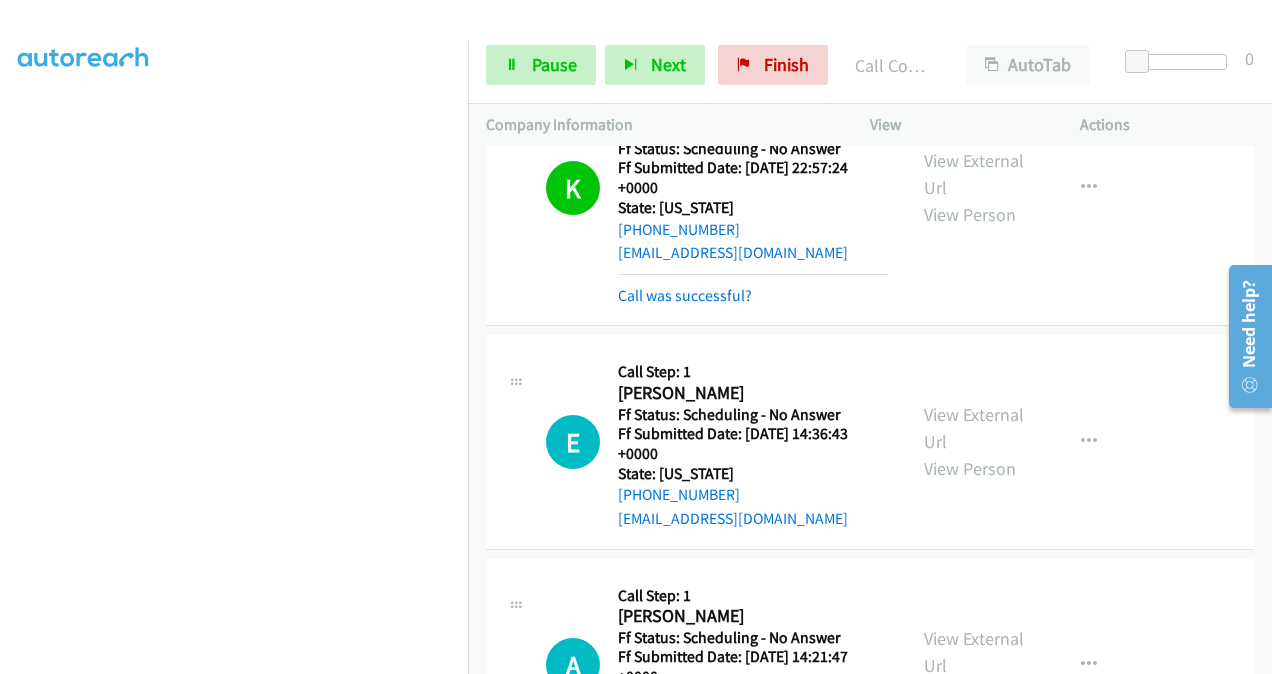 scroll, scrollTop: 5632, scrollLeft: 0, axis: vertical 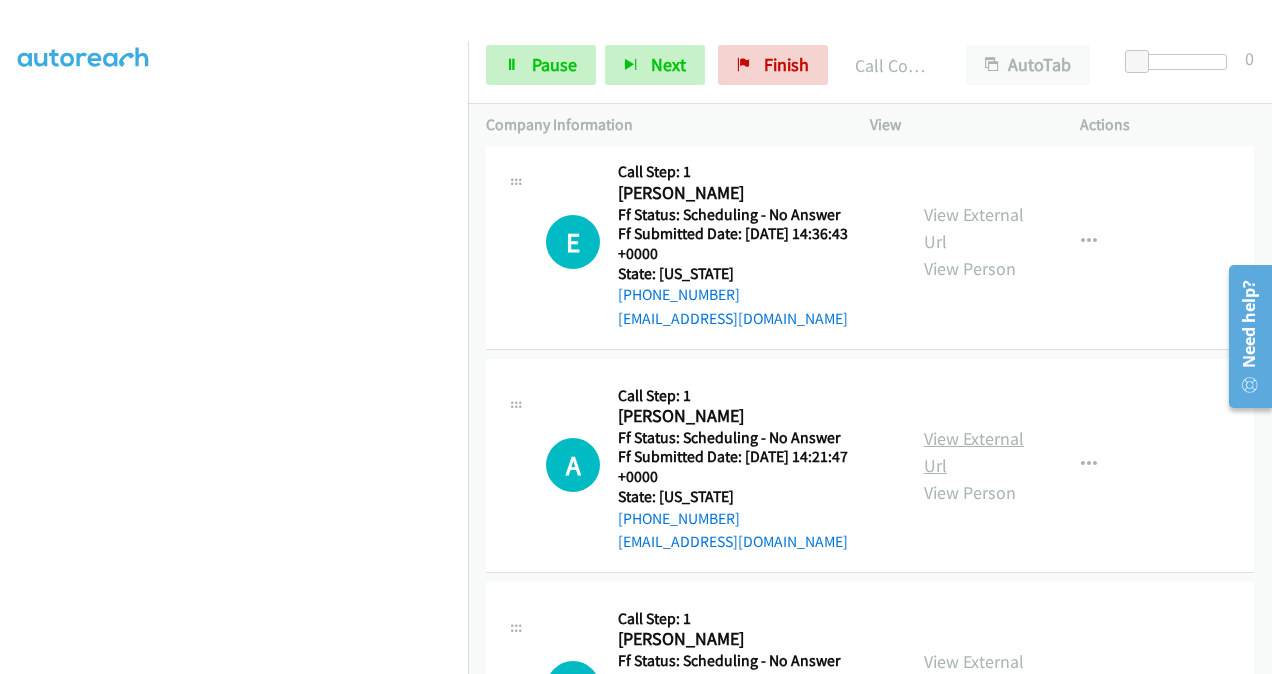 click on "View External Url" at bounding box center [974, 452] 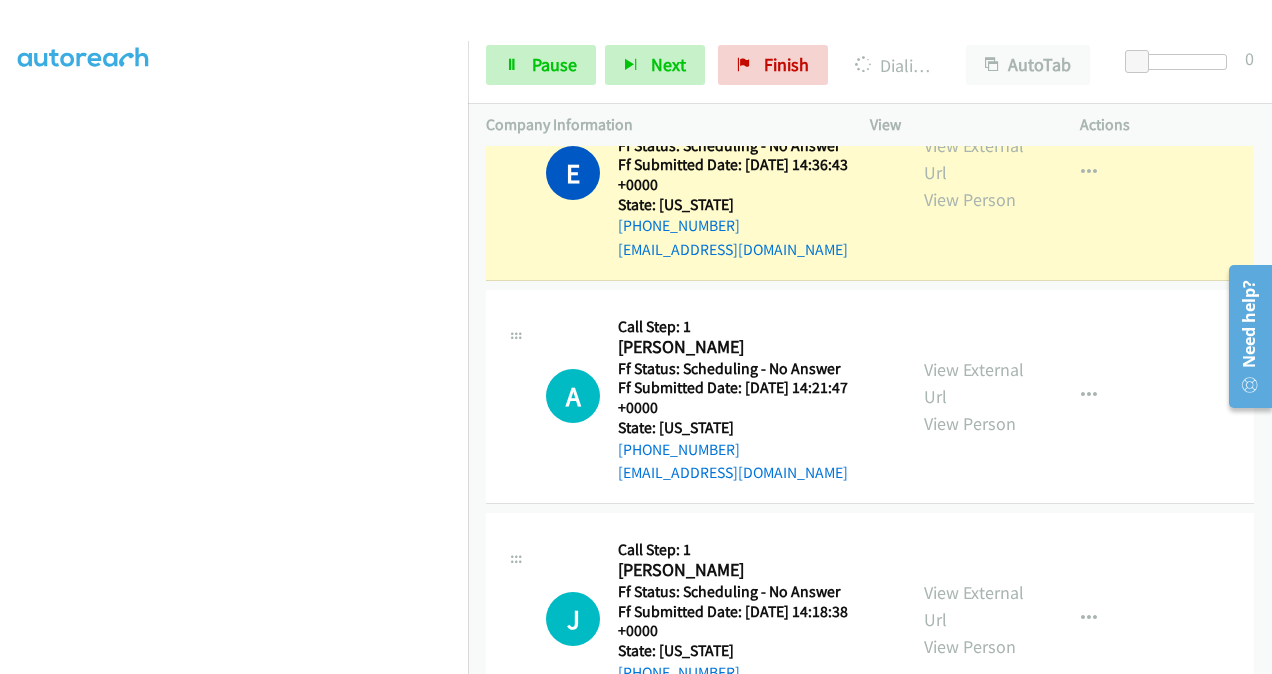 scroll, scrollTop: 5732, scrollLeft: 0, axis: vertical 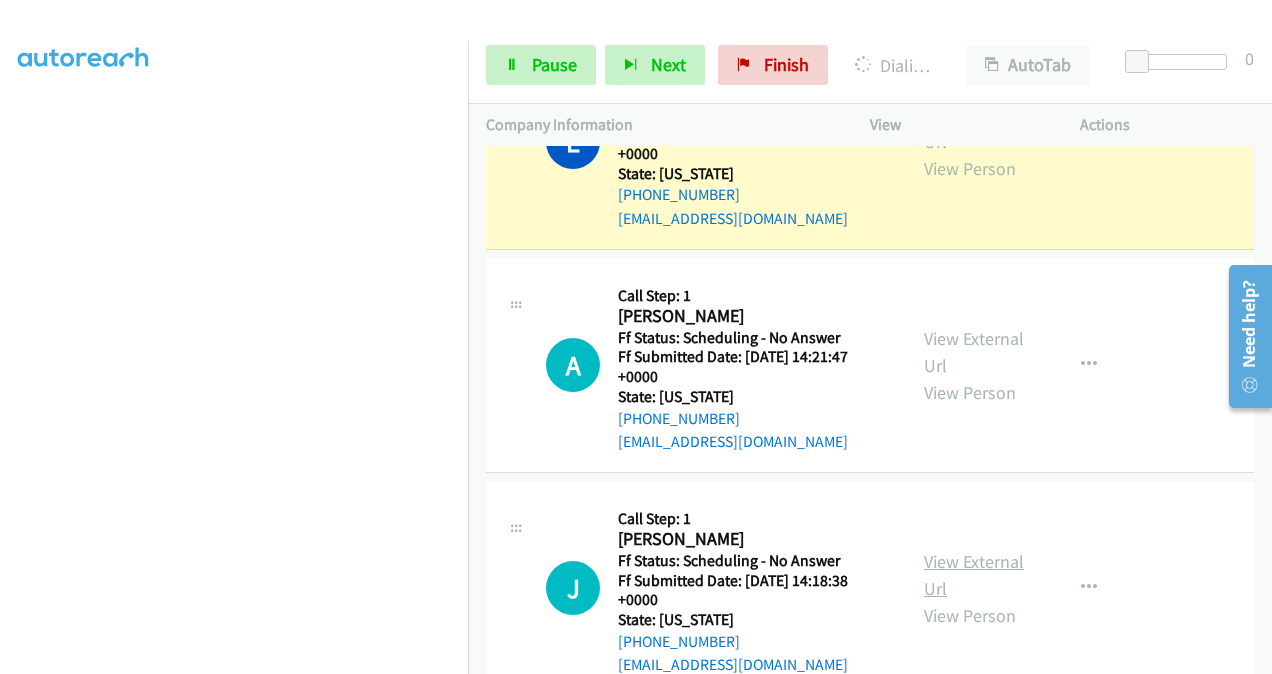 click on "View External Url" at bounding box center (974, 575) 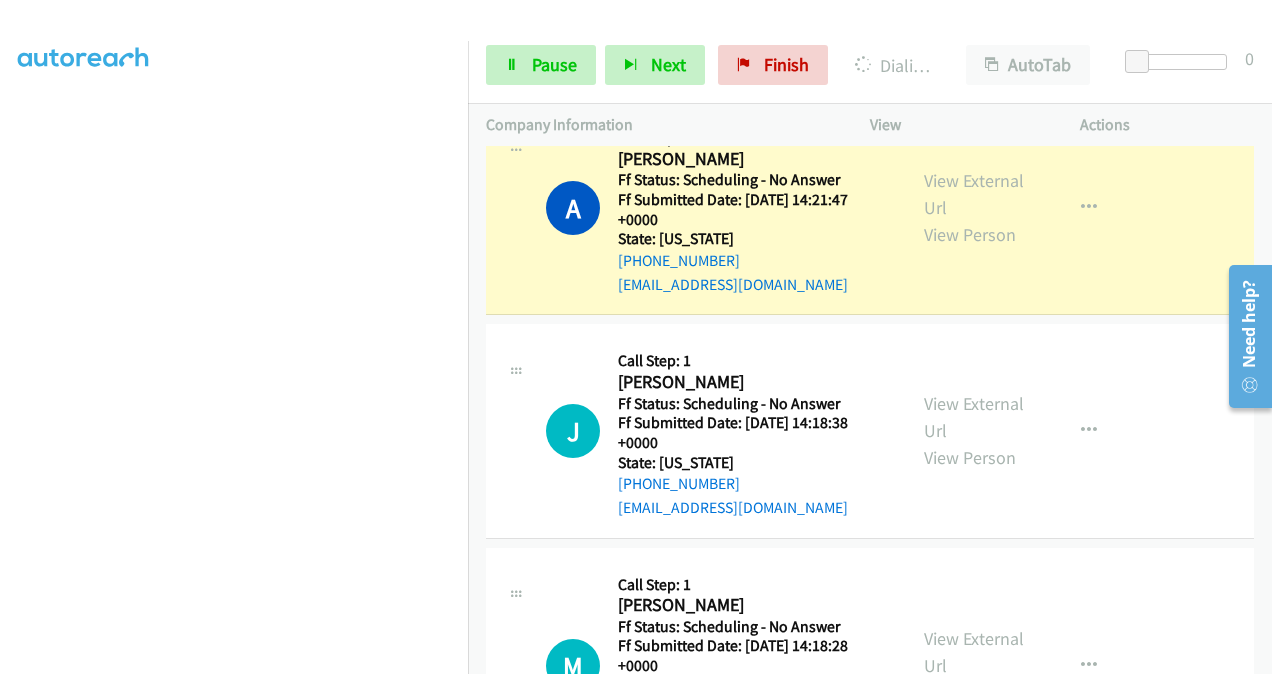 scroll, scrollTop: 5975, scrollLeft: 0, axis: vertical 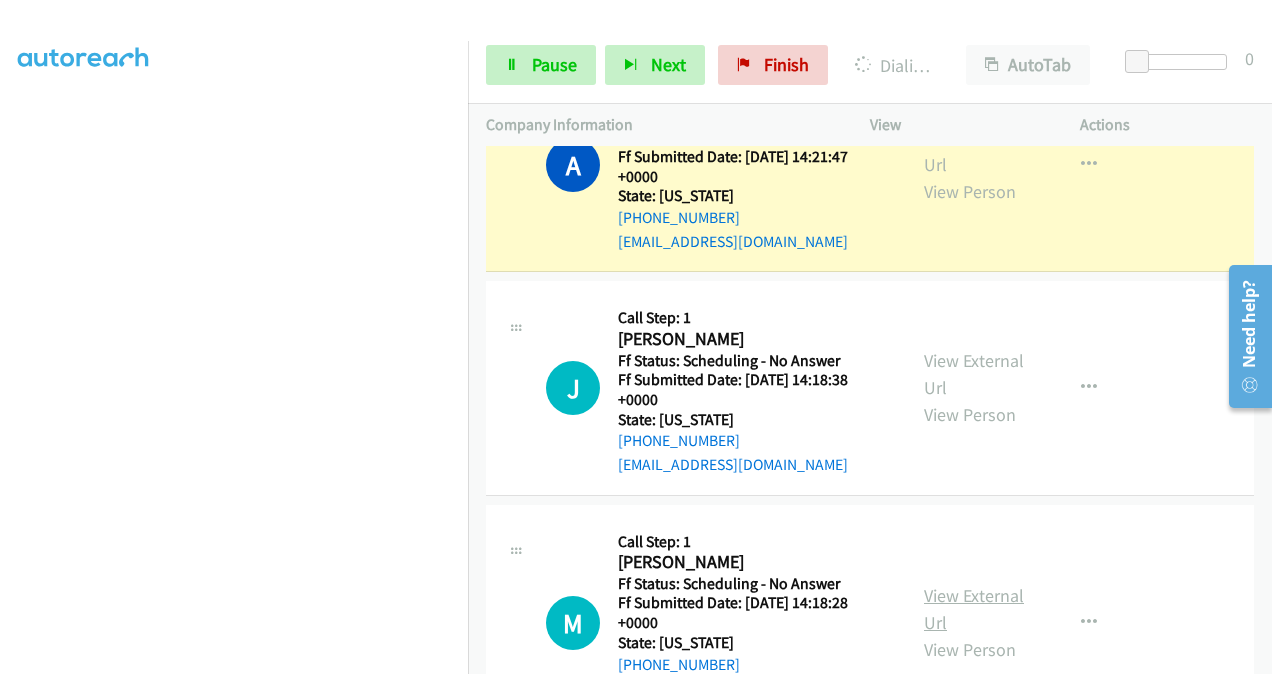 click on "View External Url" at bounding box center [974, 609] 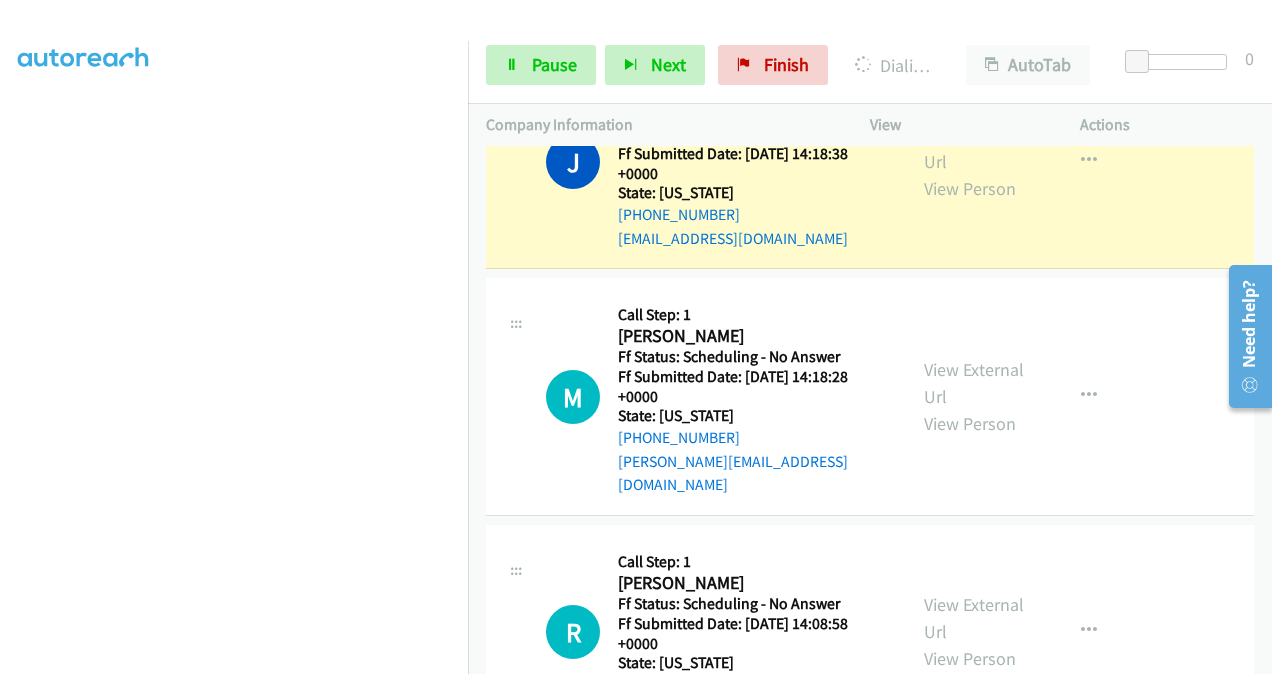 scroll, scrollTop: 6275, scrollLeft: 0, axis: vertical 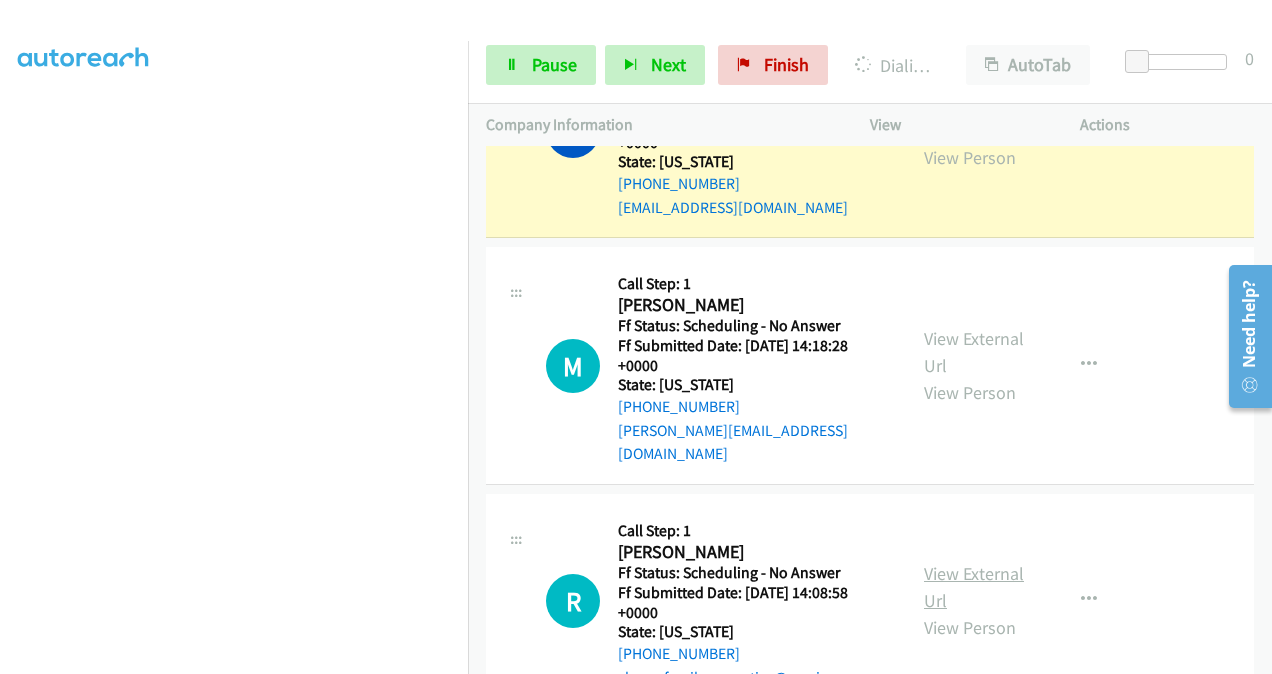 click on "View External Url" at bounding box center (974, 587) 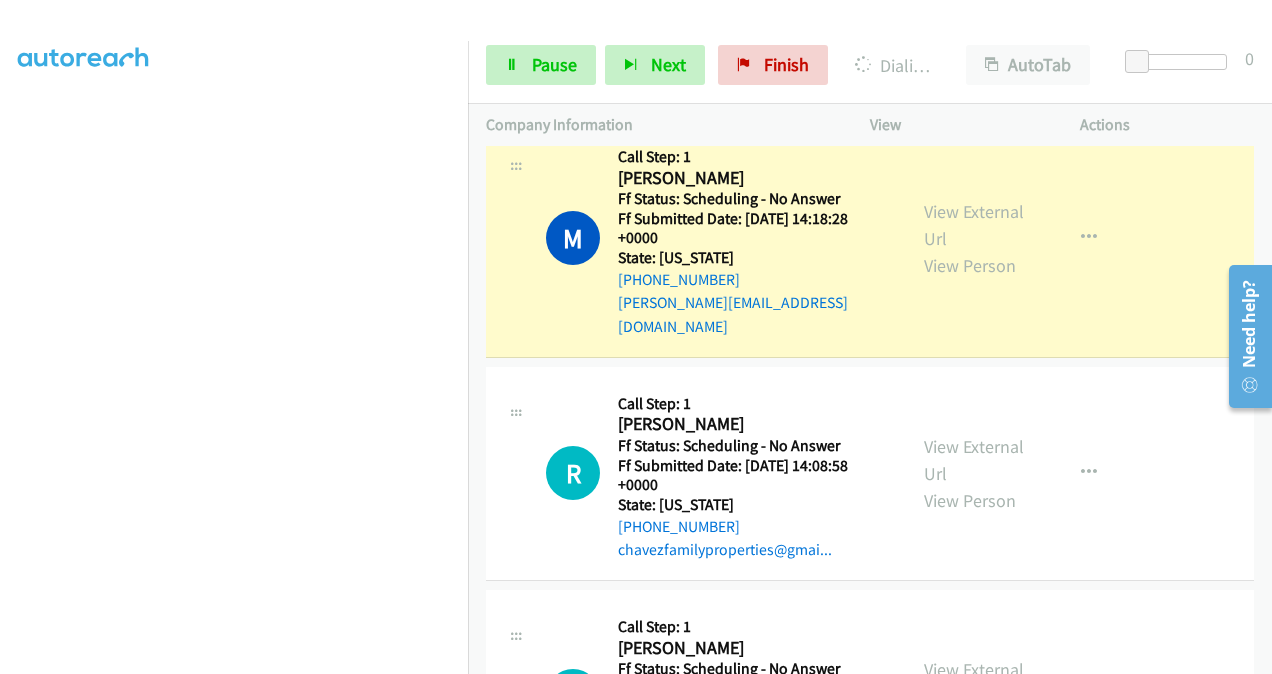 scroll, scrollTop: 6575, scrollLeft: 0, axis: vertical 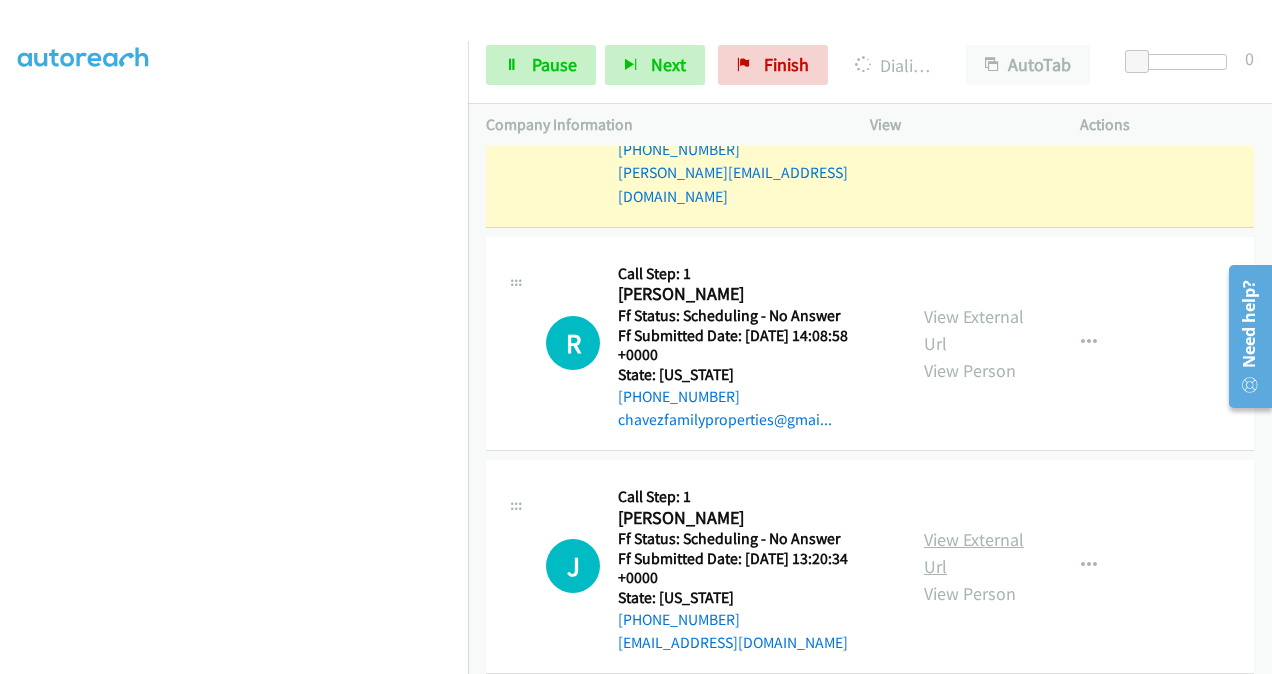 click on "View External Url" at bounding box center [974, 553] 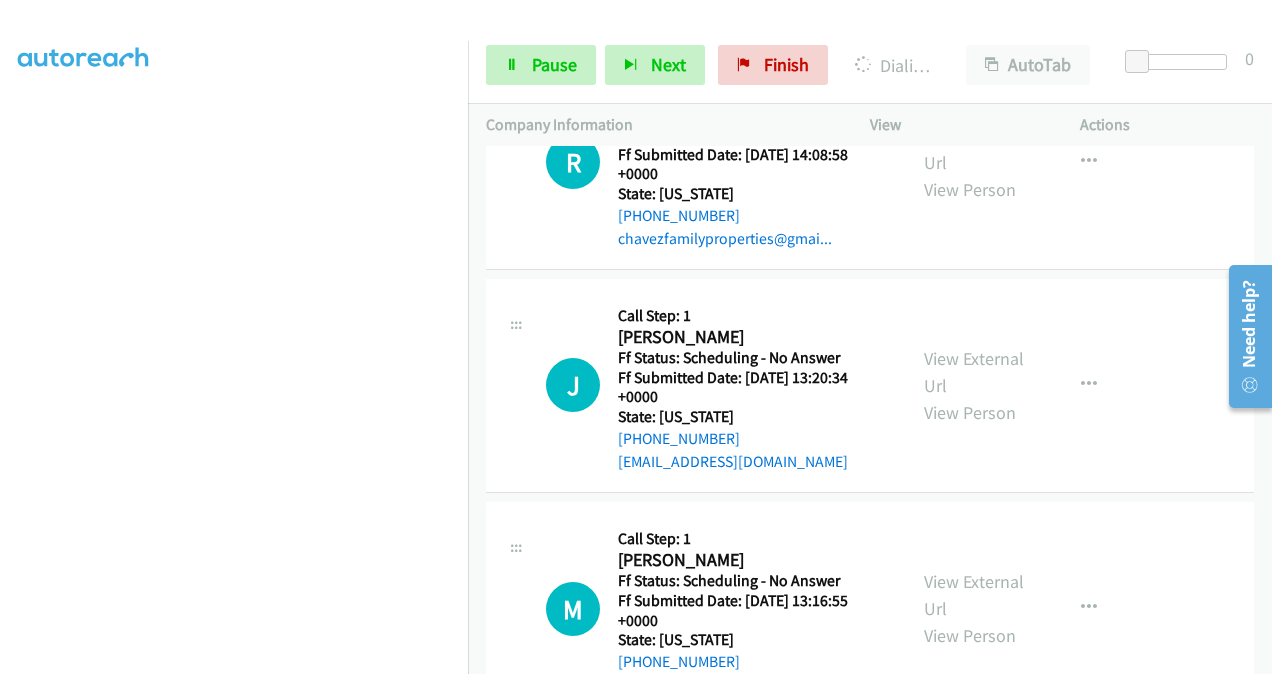 scroll, scrollTop: 6775, scrollLeft: 0, axis: vertical 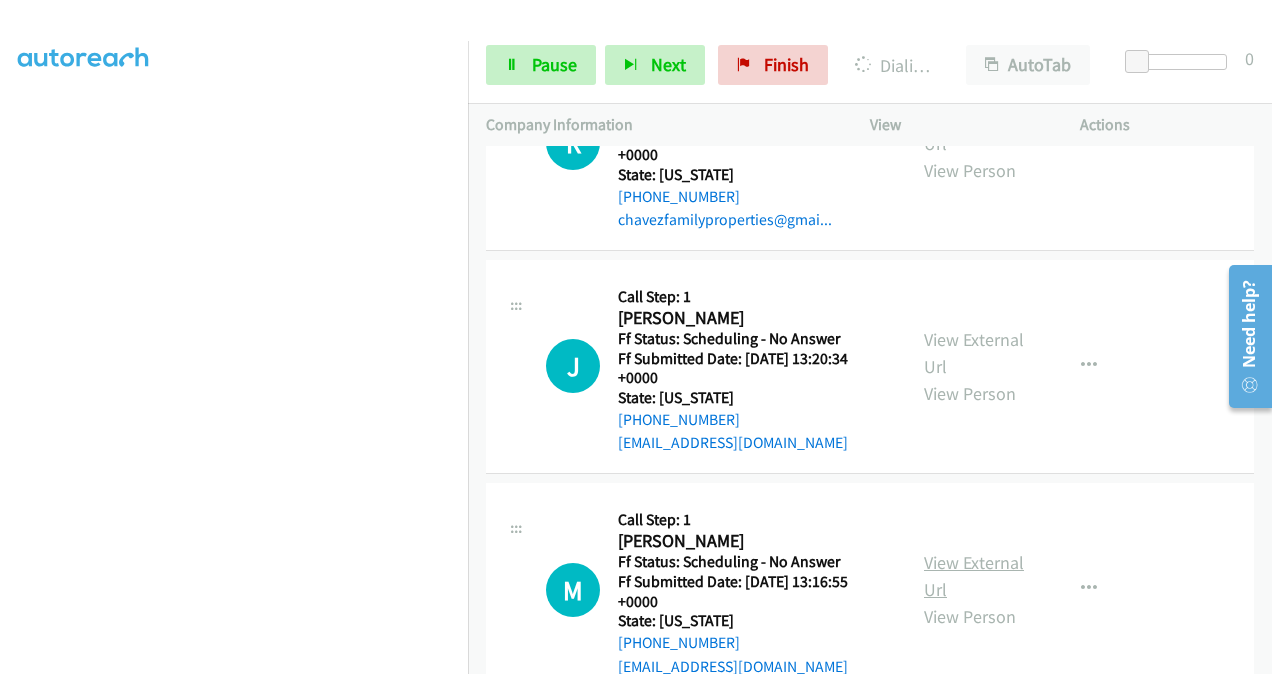 click on "View External Url" at bounding box center [974, 576] 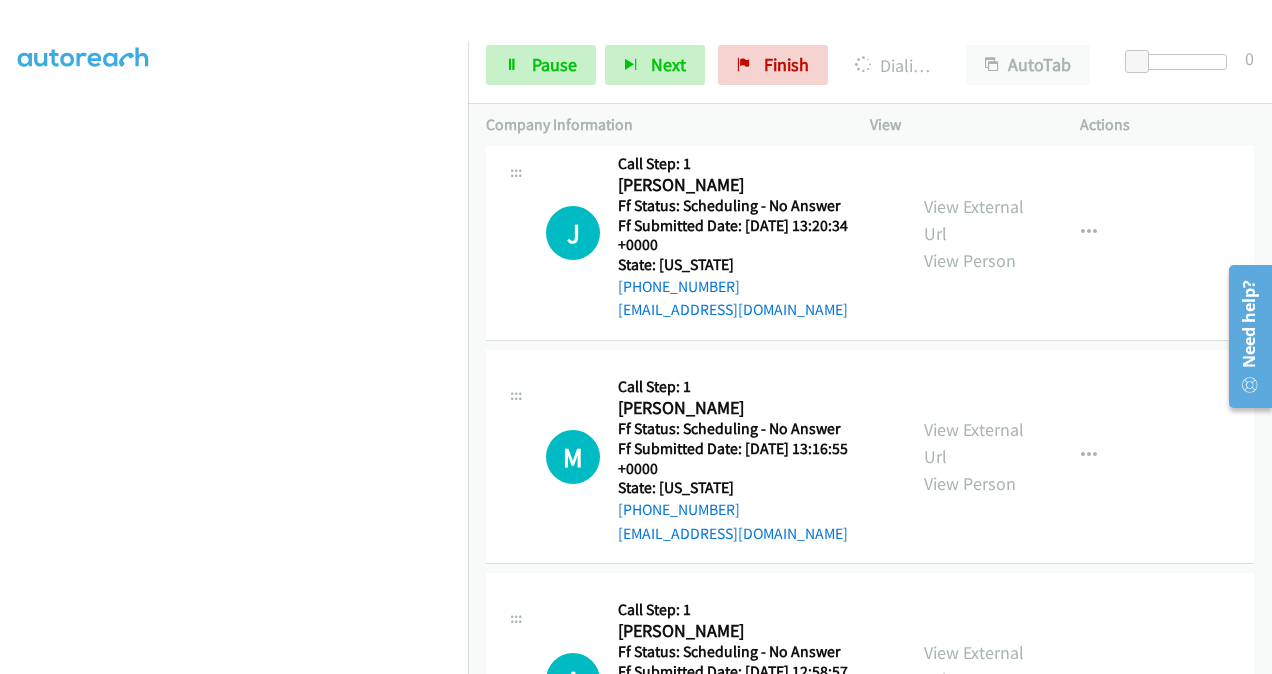 scroll, scrollTop: 6975, scrollLeft: 0, axis: vertical 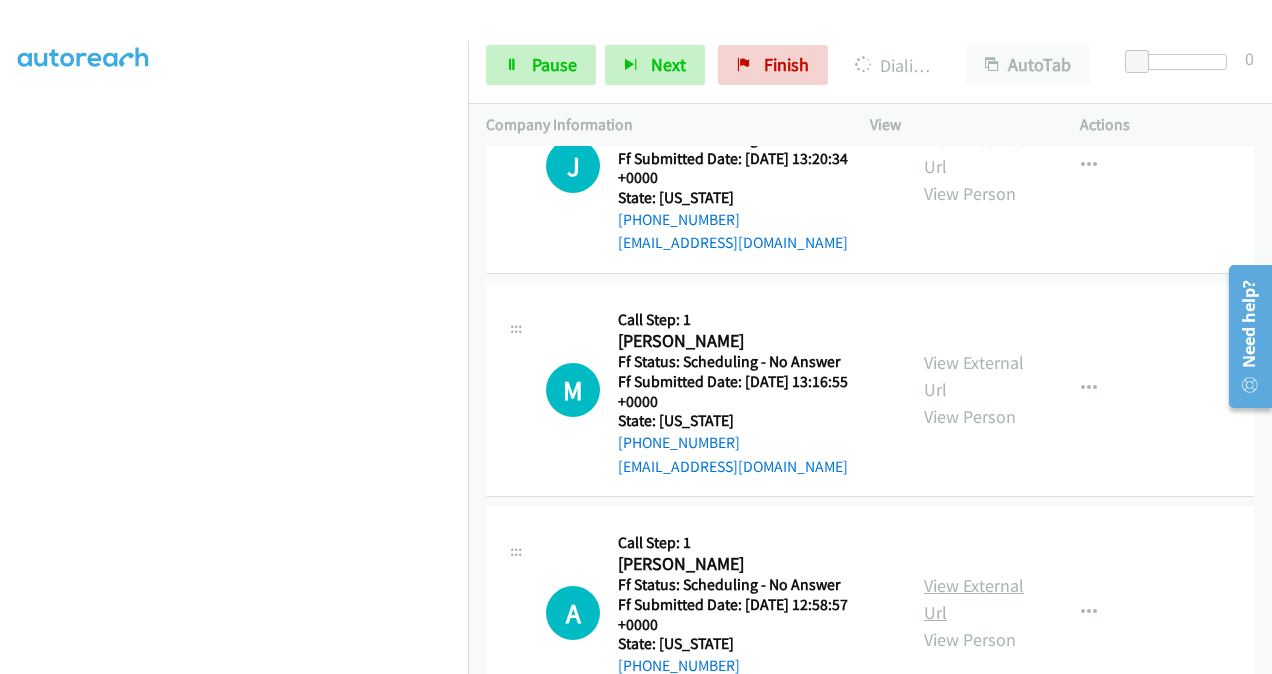 click on "View External Url" at bounding box center [974, 599] 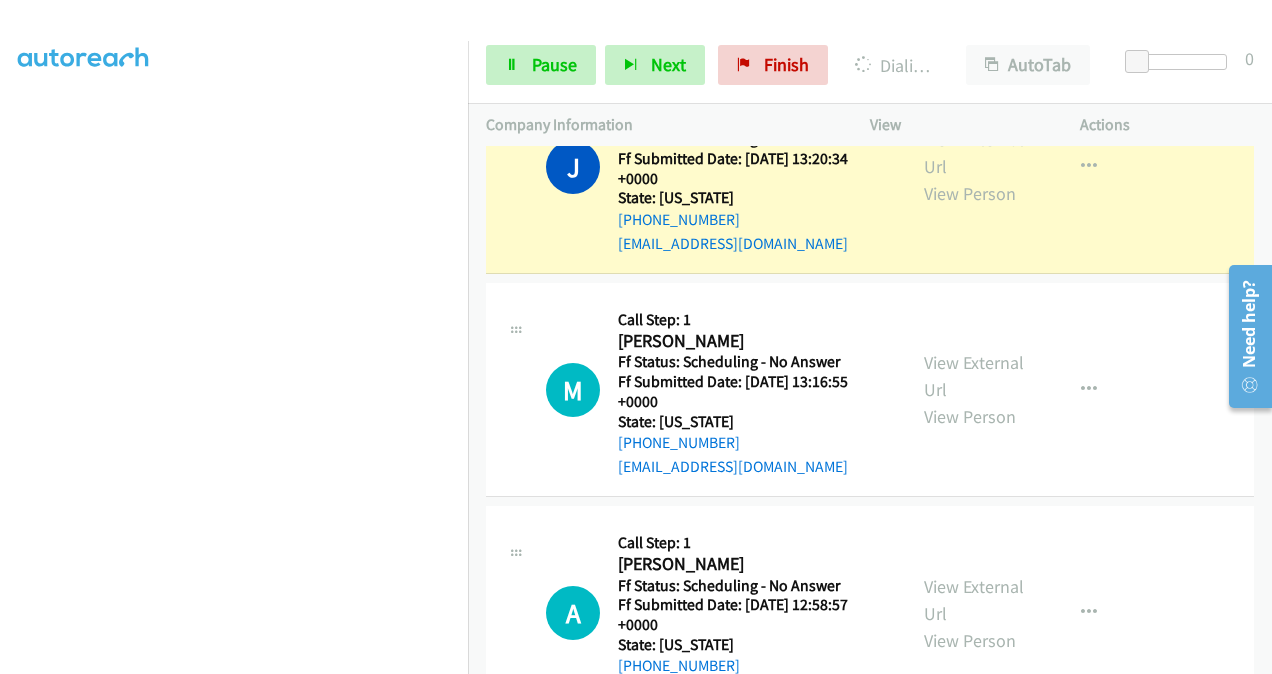 scroll, scrollTop: 7260, scrollLeft: 0, axis: vertical 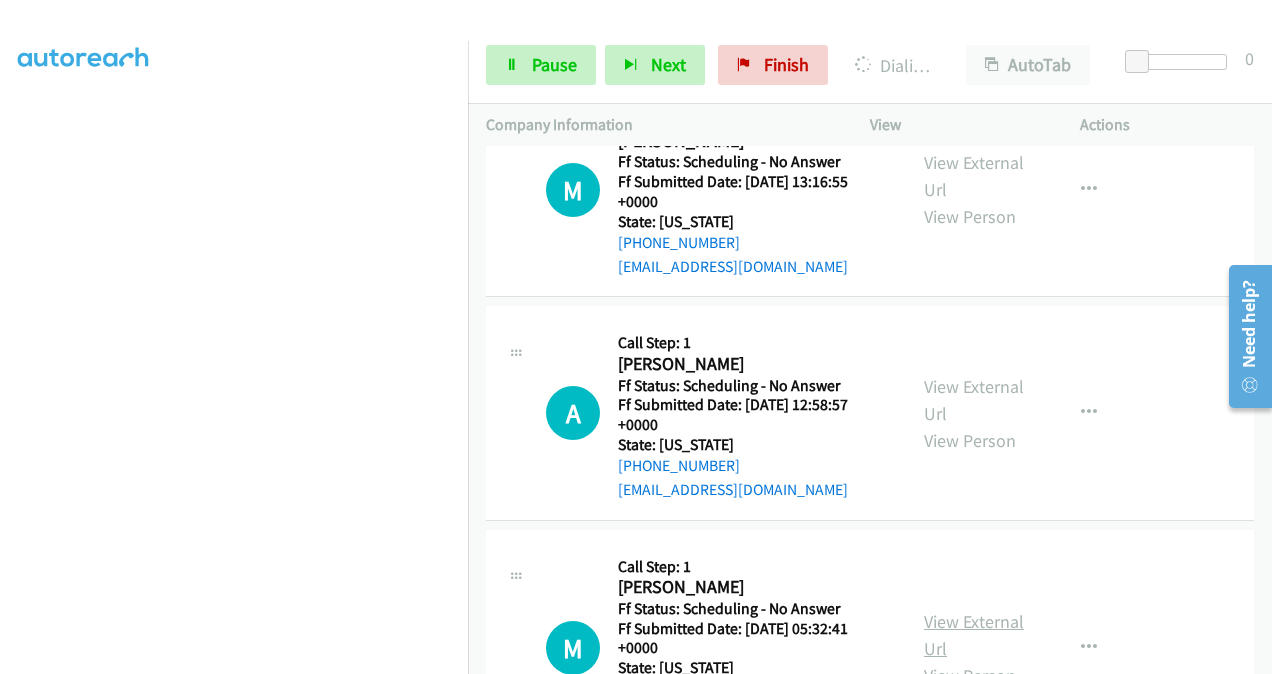 click on "View External Url" at bounding box center (974, 635) 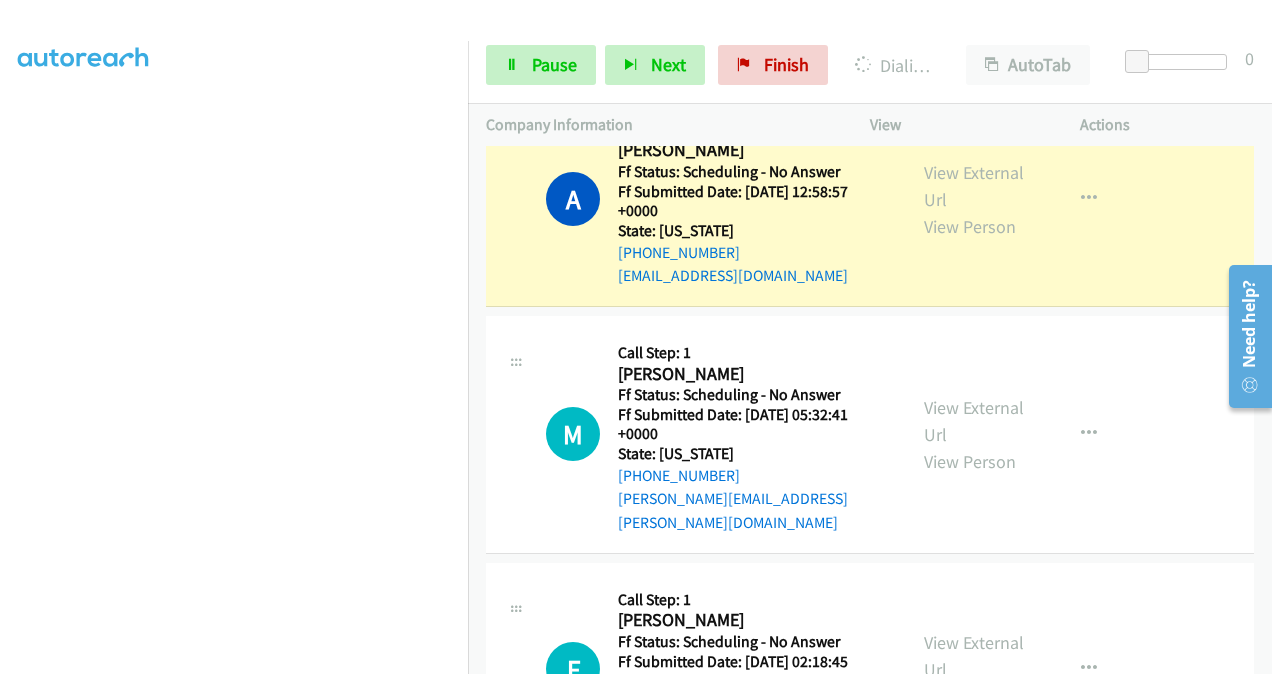 scroll, scrollTop: 7560, scrollLeft: 0, axis: vertical 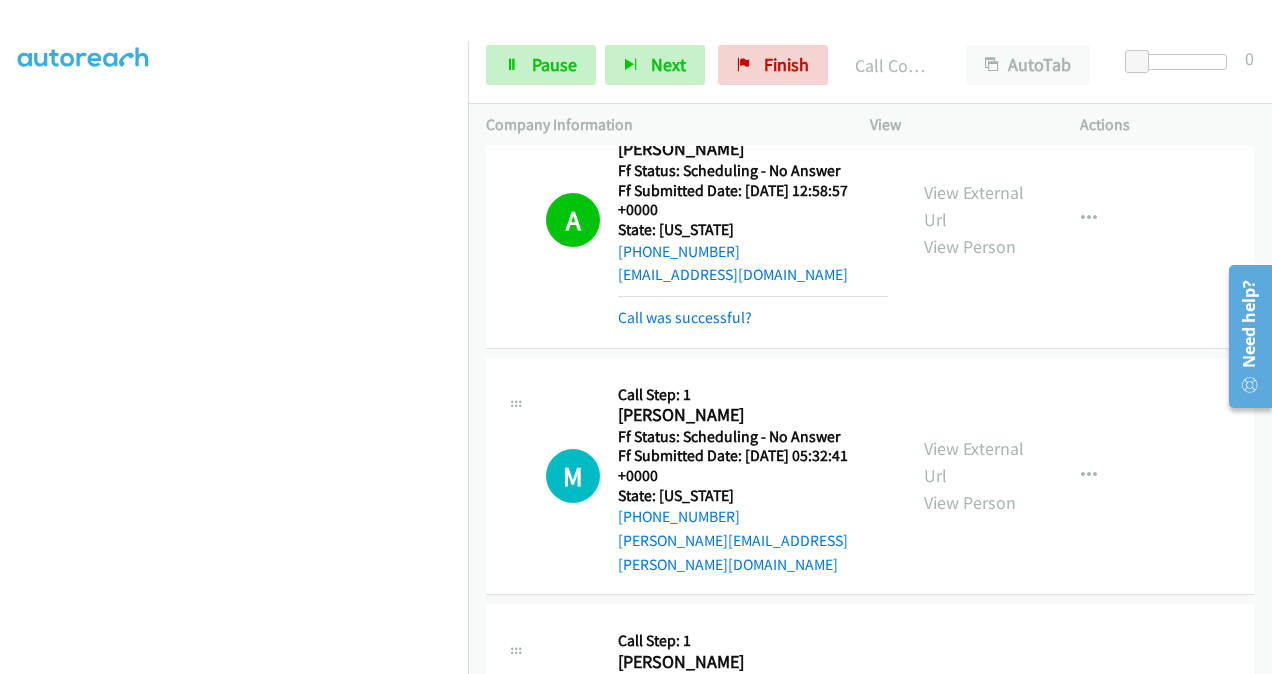 click on "View External Url" at bounding box center [974, 697] 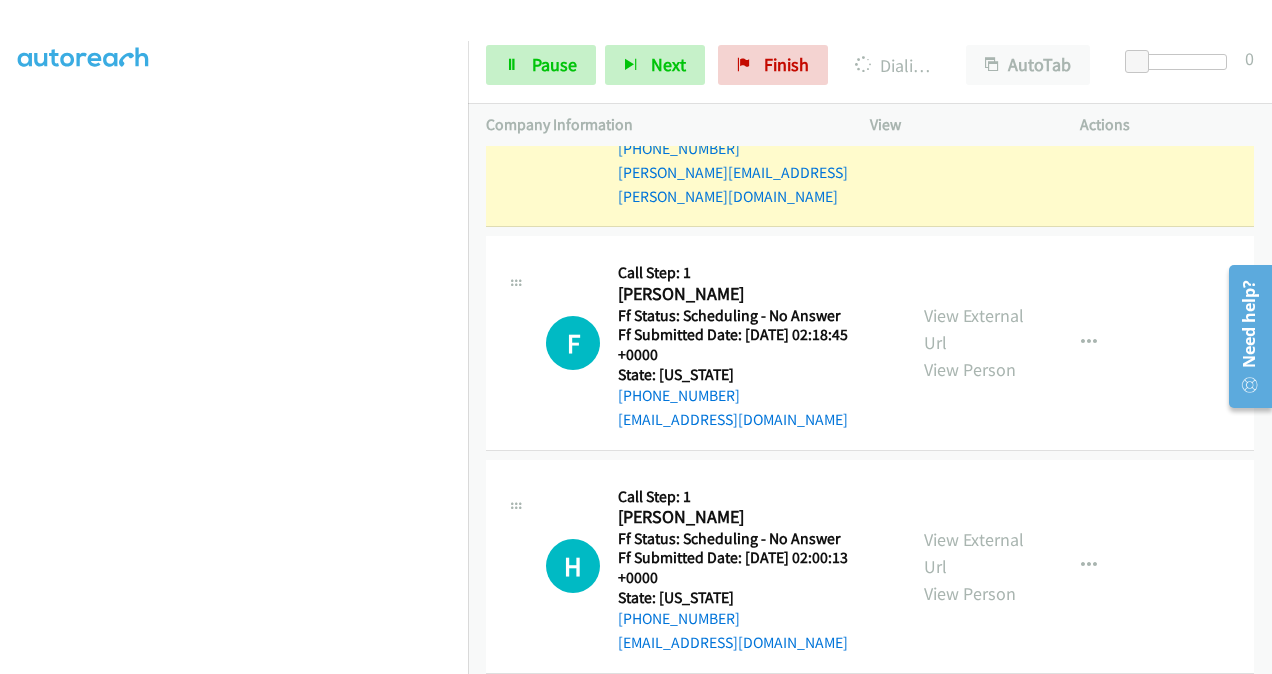 scroll, scrollTop: 7960, scrollLeft: 0, axis: vertical 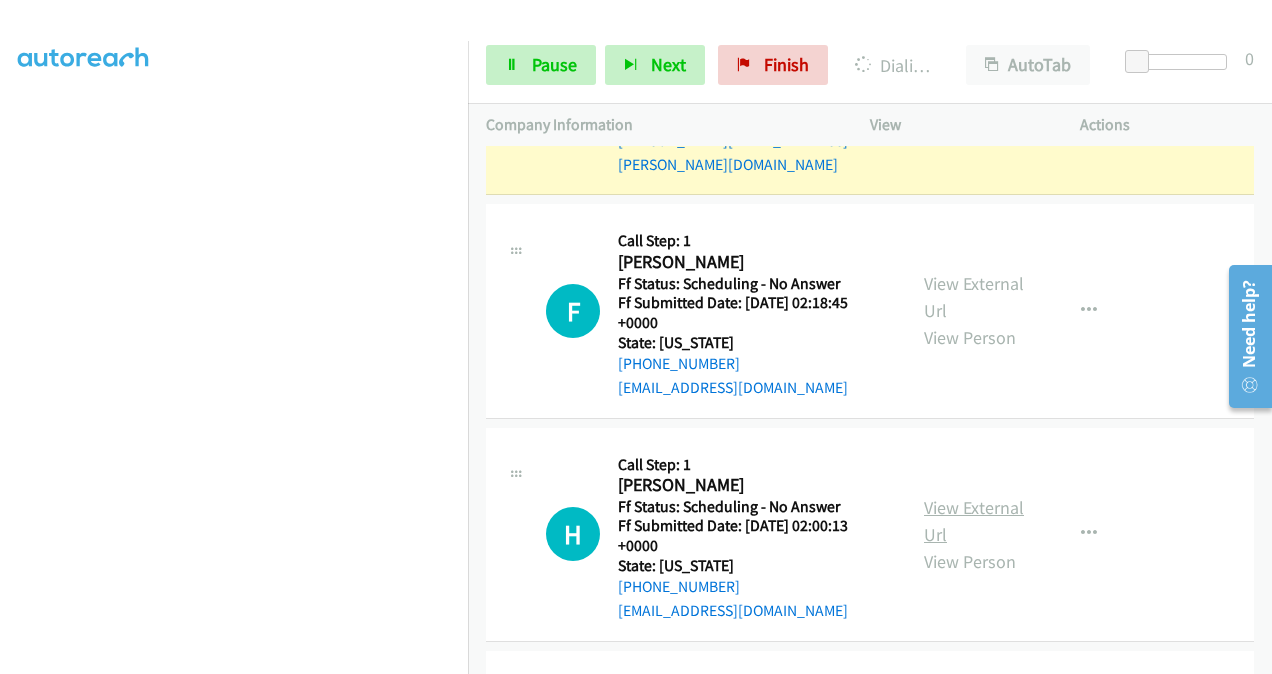 click on "View External Url" at bounding box center (974, 521) 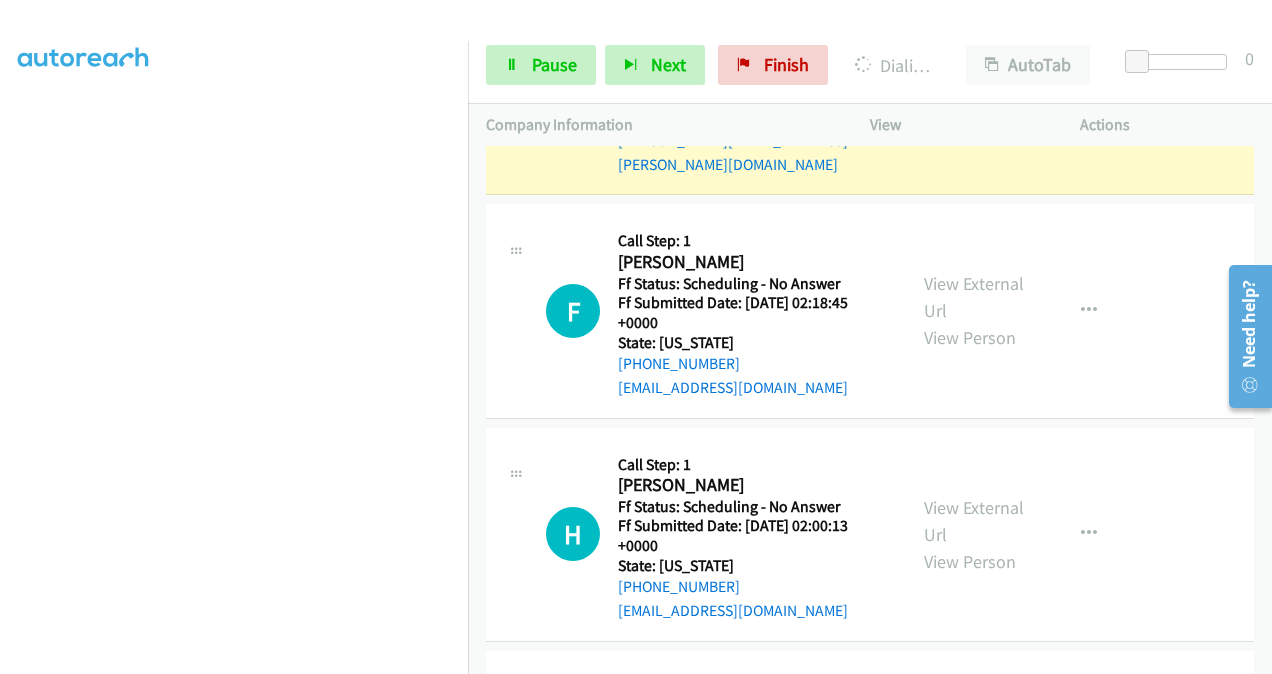 scroll, scrollTop: 8160, scrollLeft: 0, axis: vertical 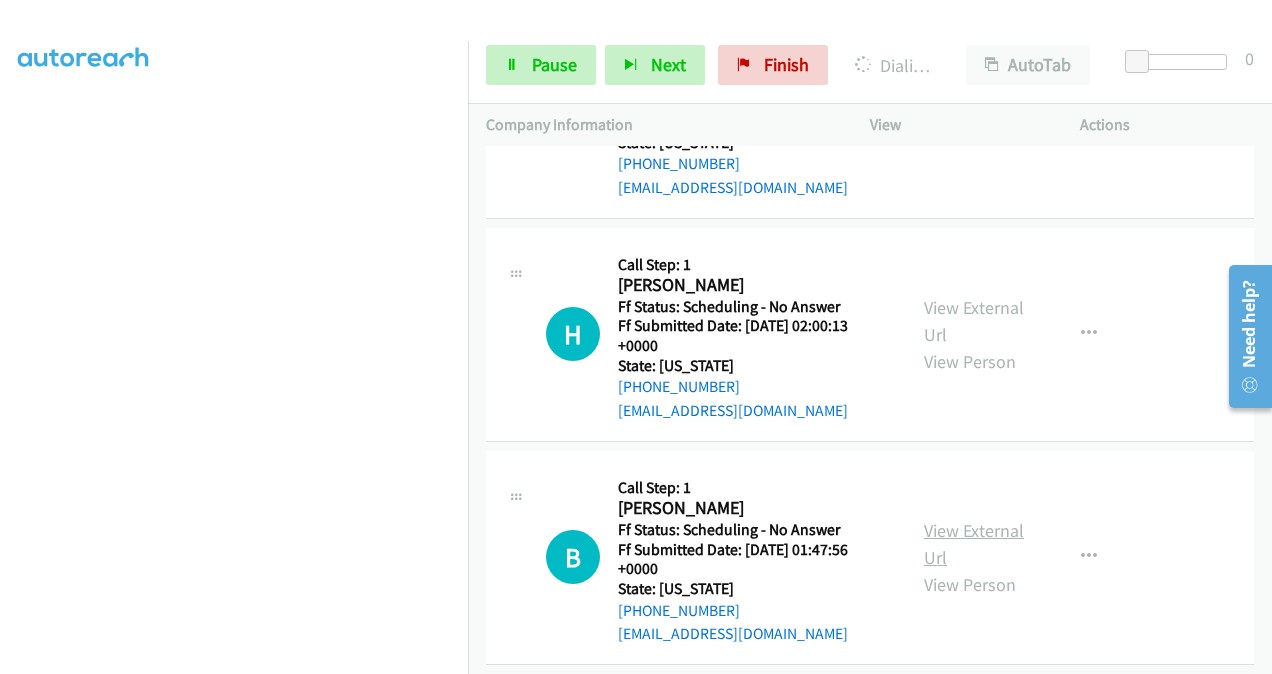 click on "View External Url" at bounding box center [974, 544] 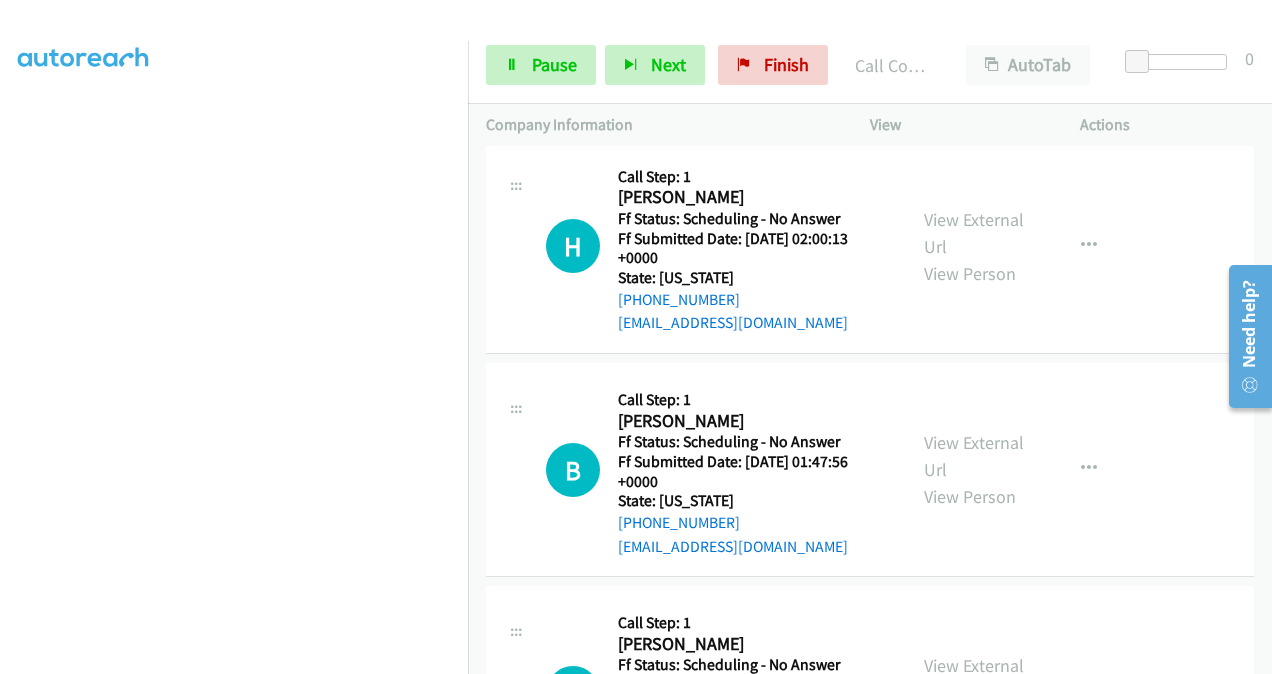 scroll, scrollTop: 8360, scrollLeft: 0, axis: vertical 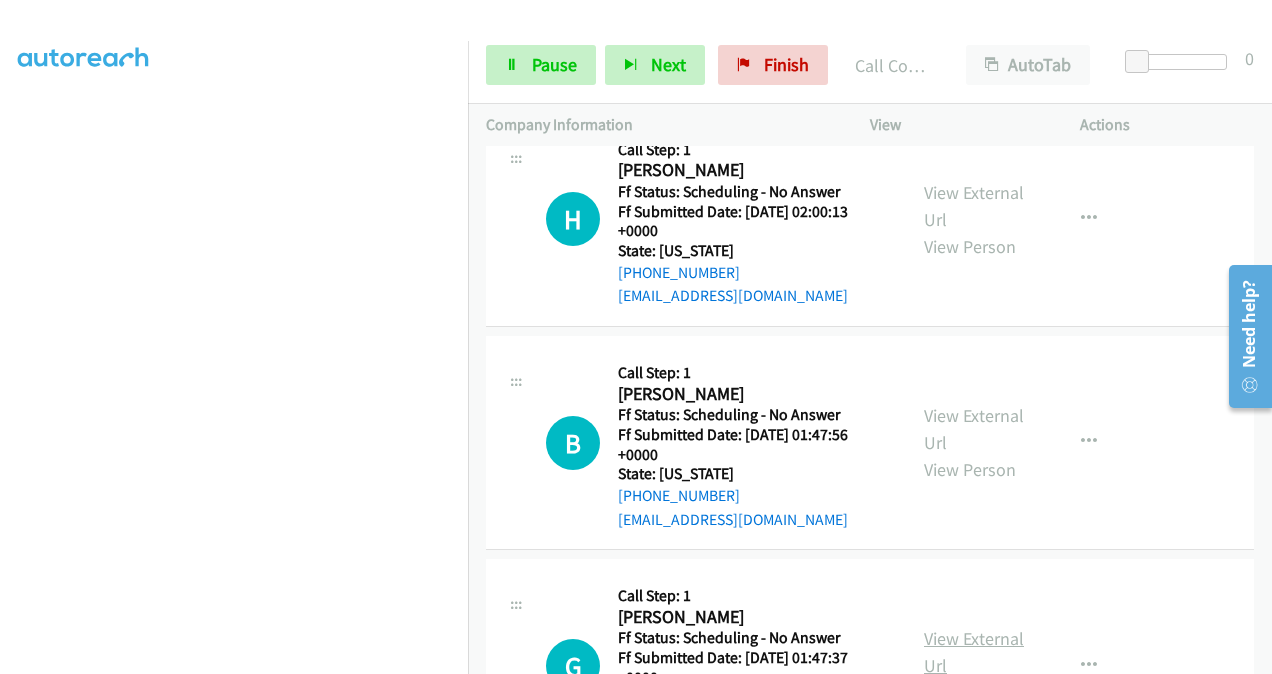 click on "View External Url" at bounding box center [974, 652] 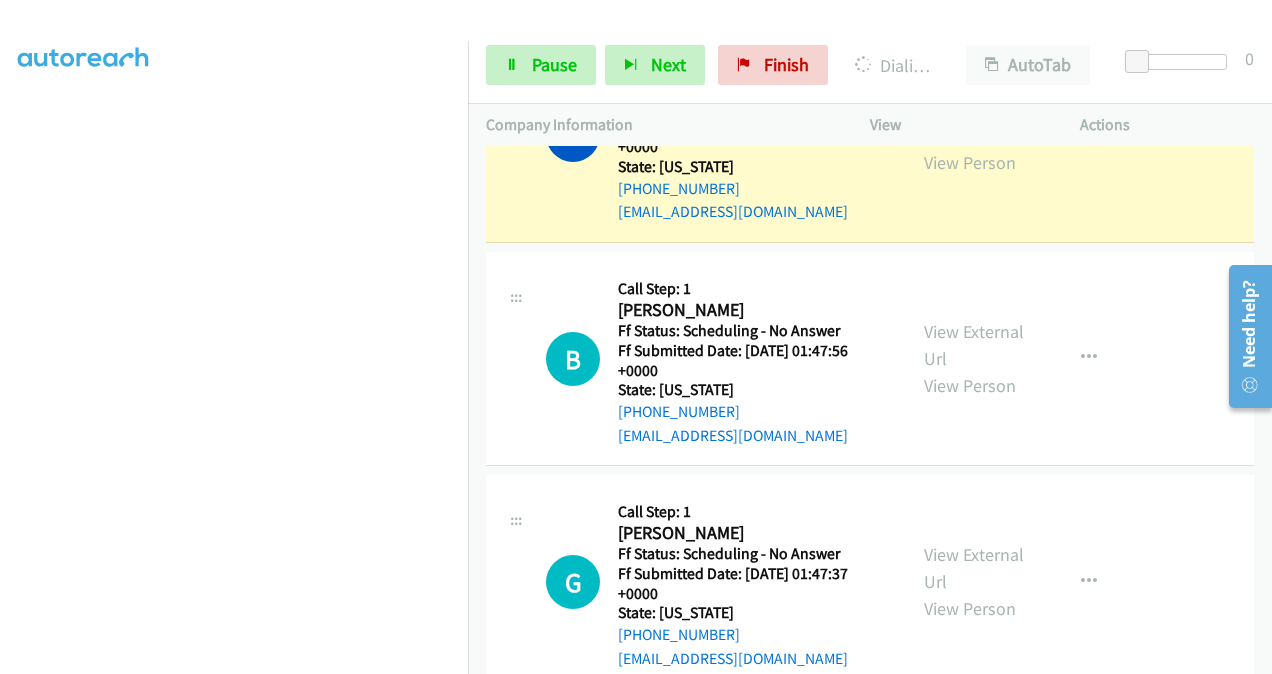 scroll, scrollTop: 8560, scrollLeft: 0, axis: vertical 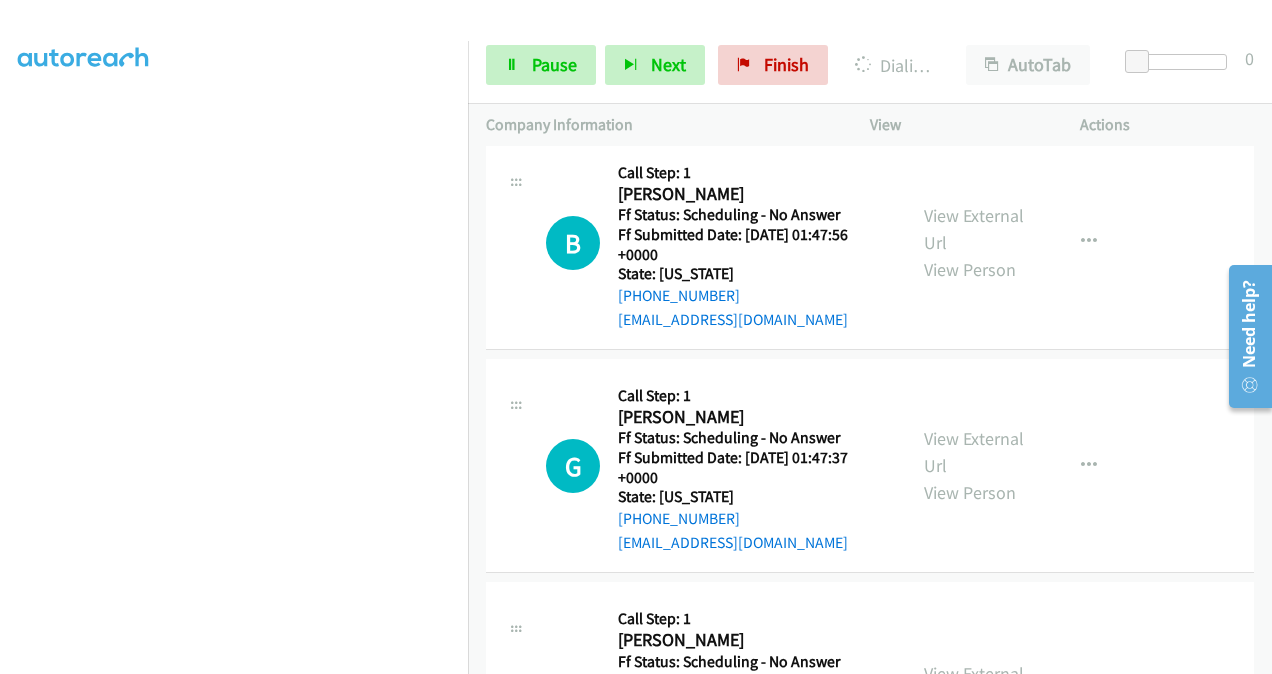 click on "View External Url" at bounding box center (974, 687) 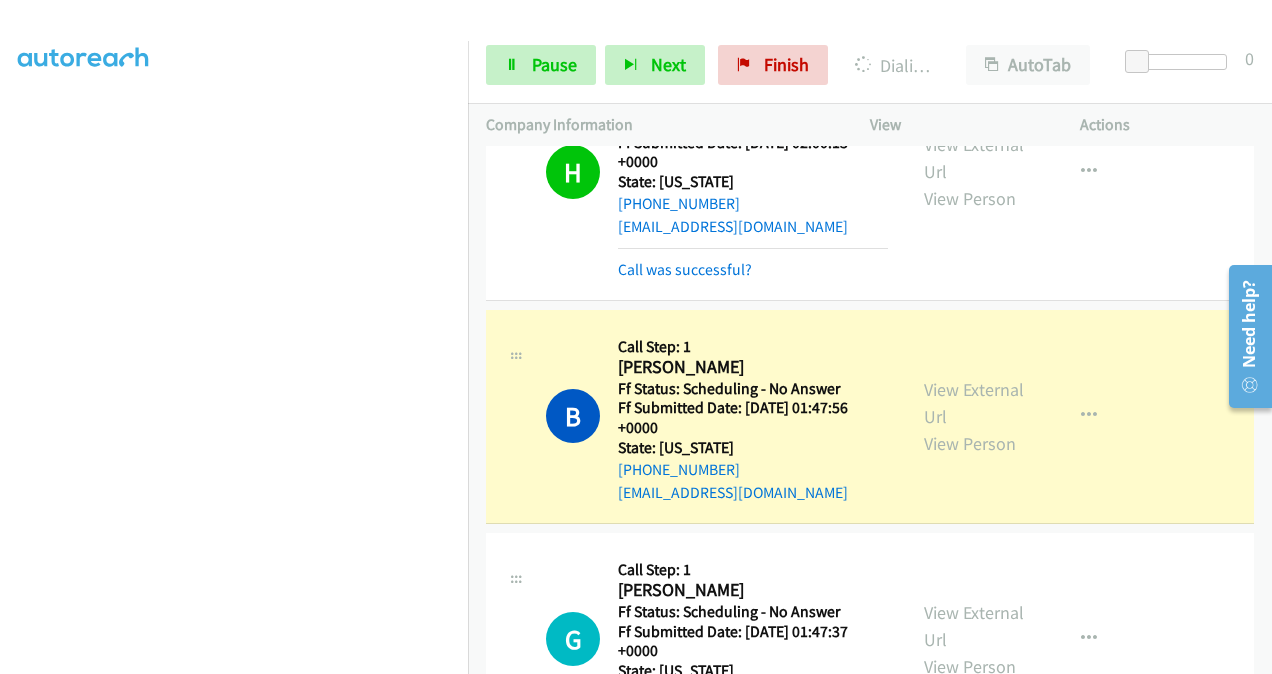 scroll, scrollTop: 8460, scrollLeft: 0, axis: vertical 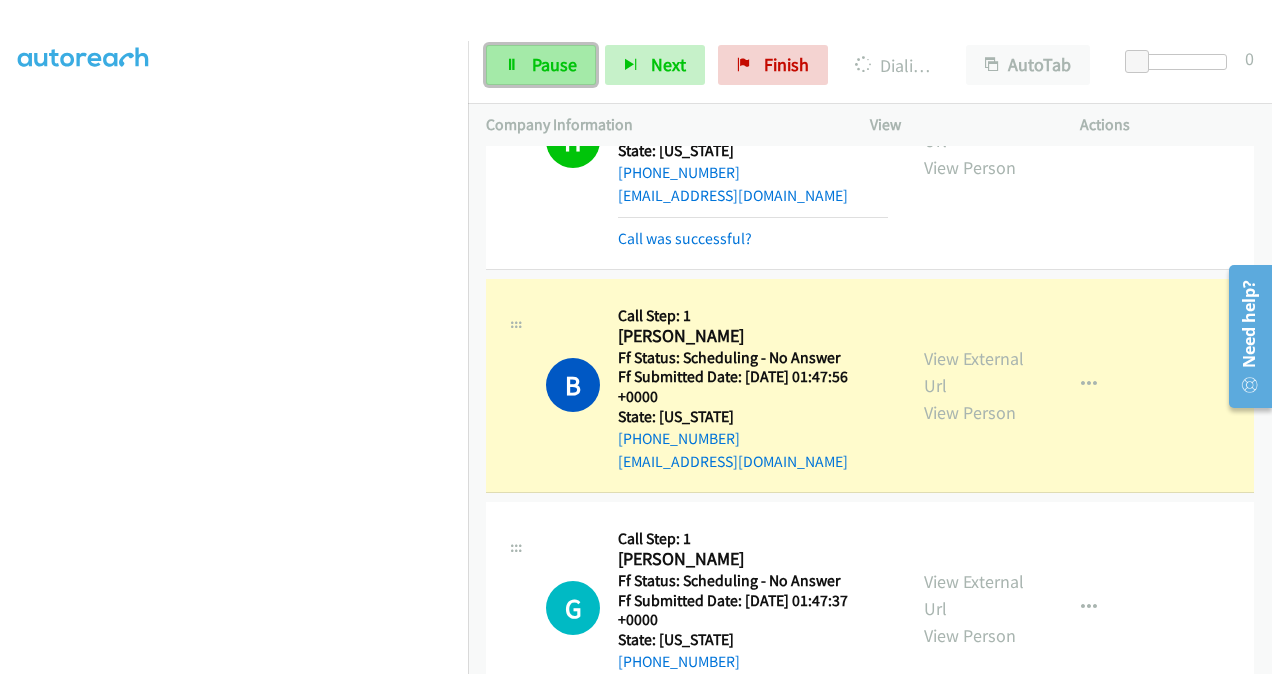 drag, startPoint x: 556, startPoint y: 72, endPoint x: 560, endPoint y: 82, distance: 10.770329 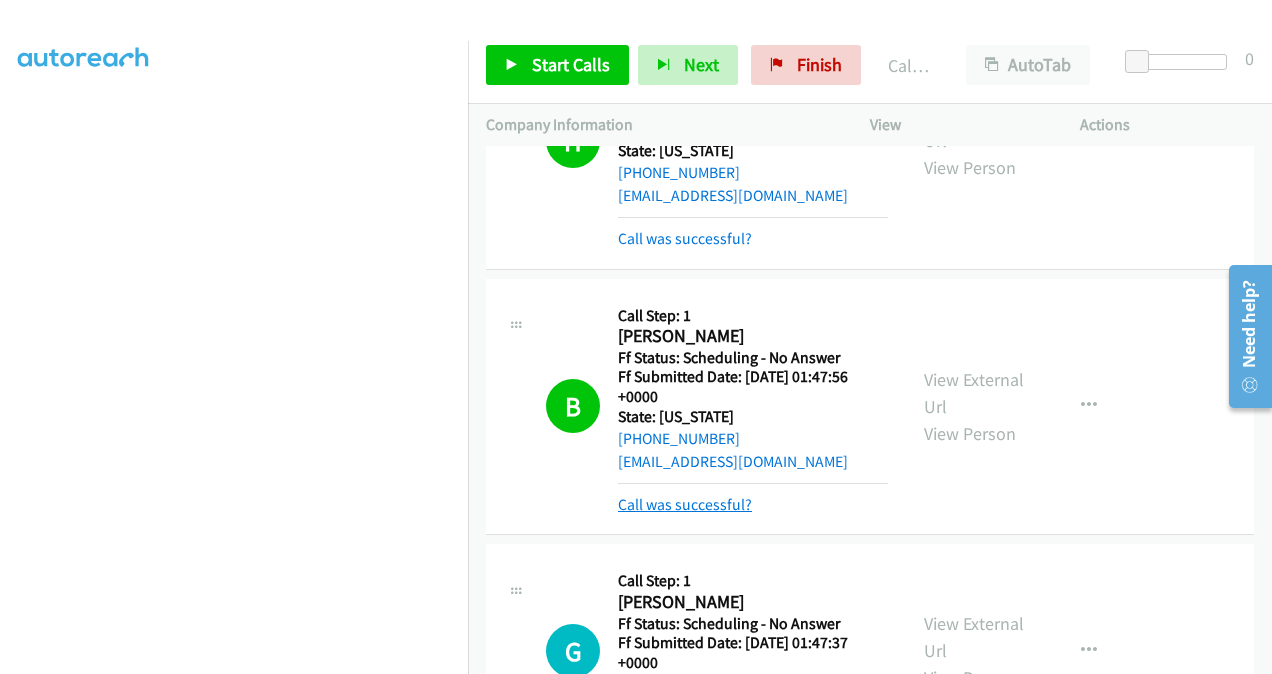 click on "Call was successful?" at bounding box center (685, 504) 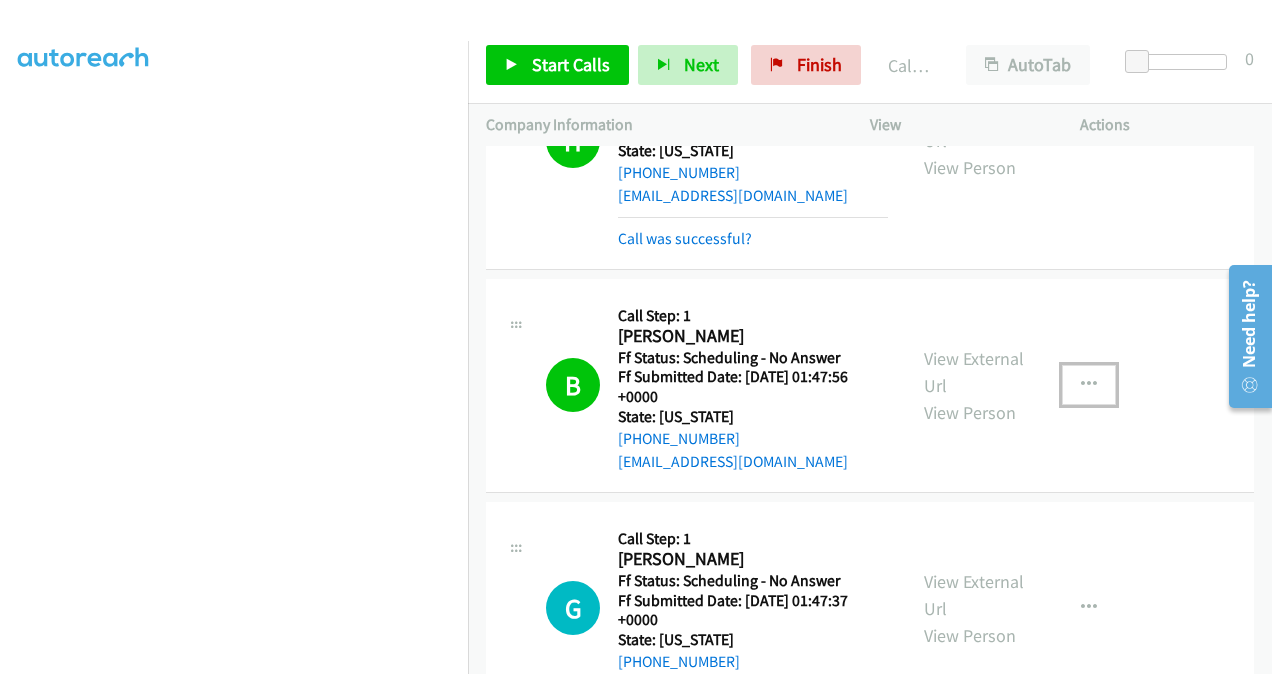 click at bounding box center [1089, 385] 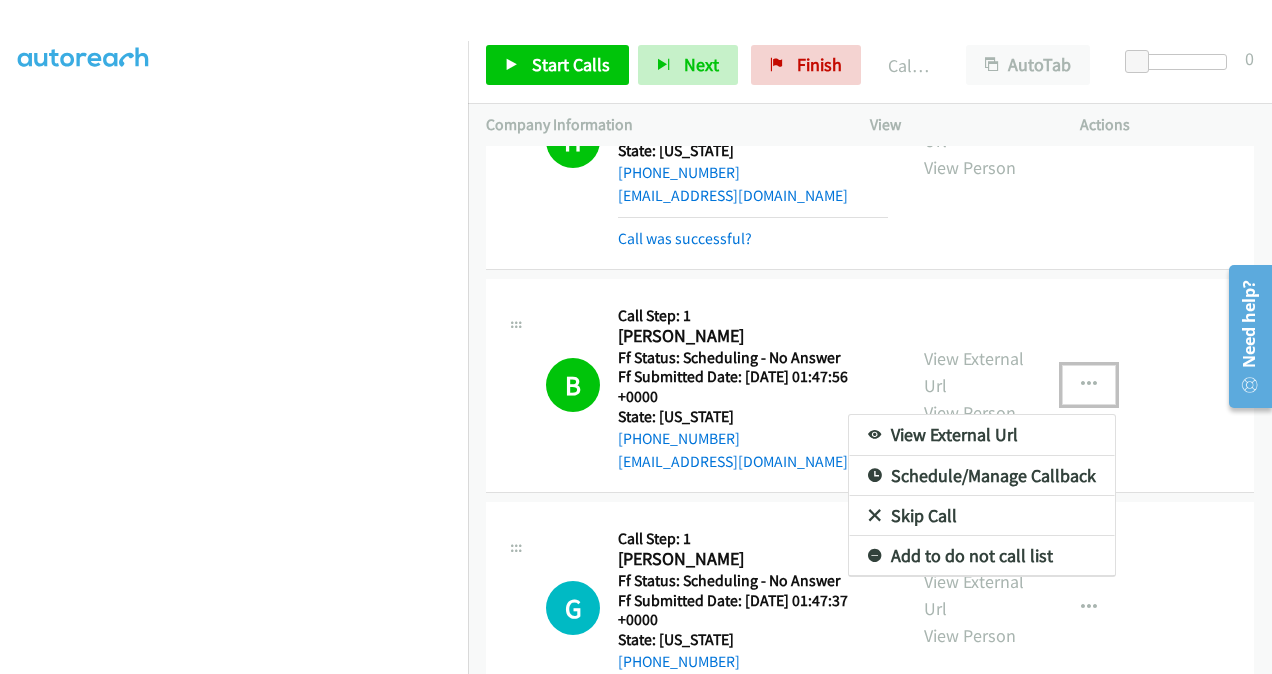 click on "Add to do not call list" at bounding box center [982, 556] 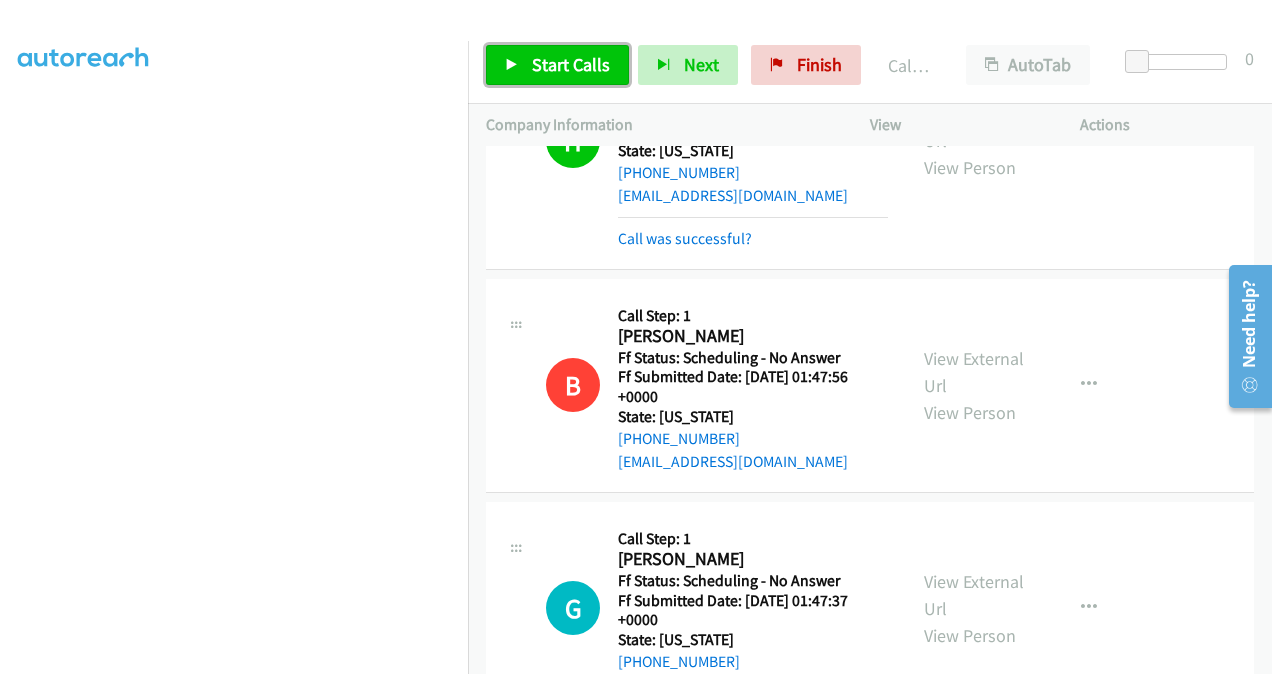 click on "Start Calls" at bounding box center (571, 64) 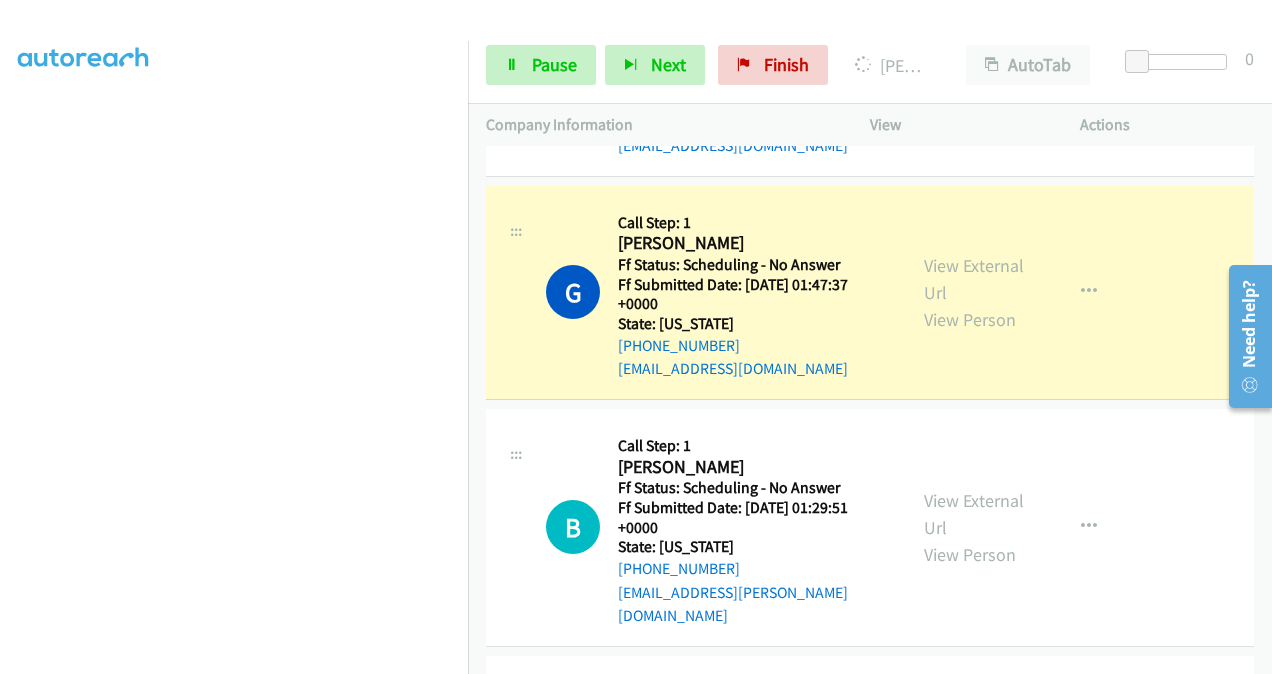 scroll, scrollTop: 8860, scrollLeft: 0, axis: vertical 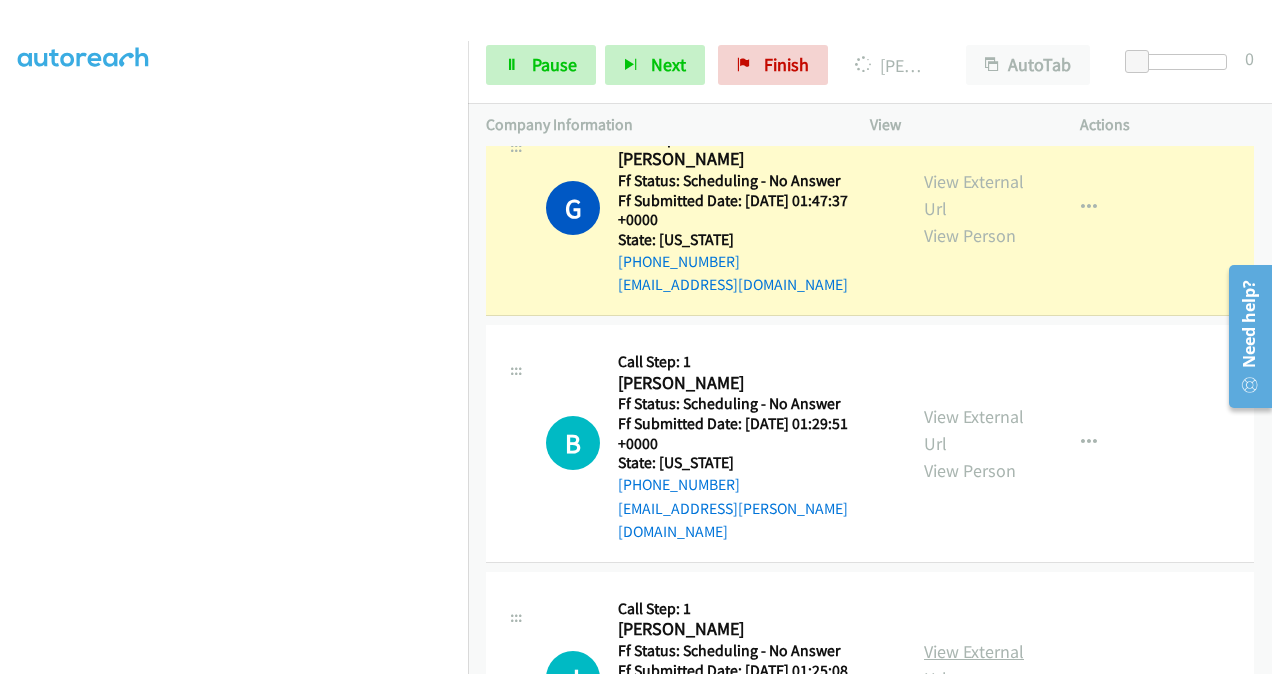 click on "View External Url" at bounding box center [974, 665] 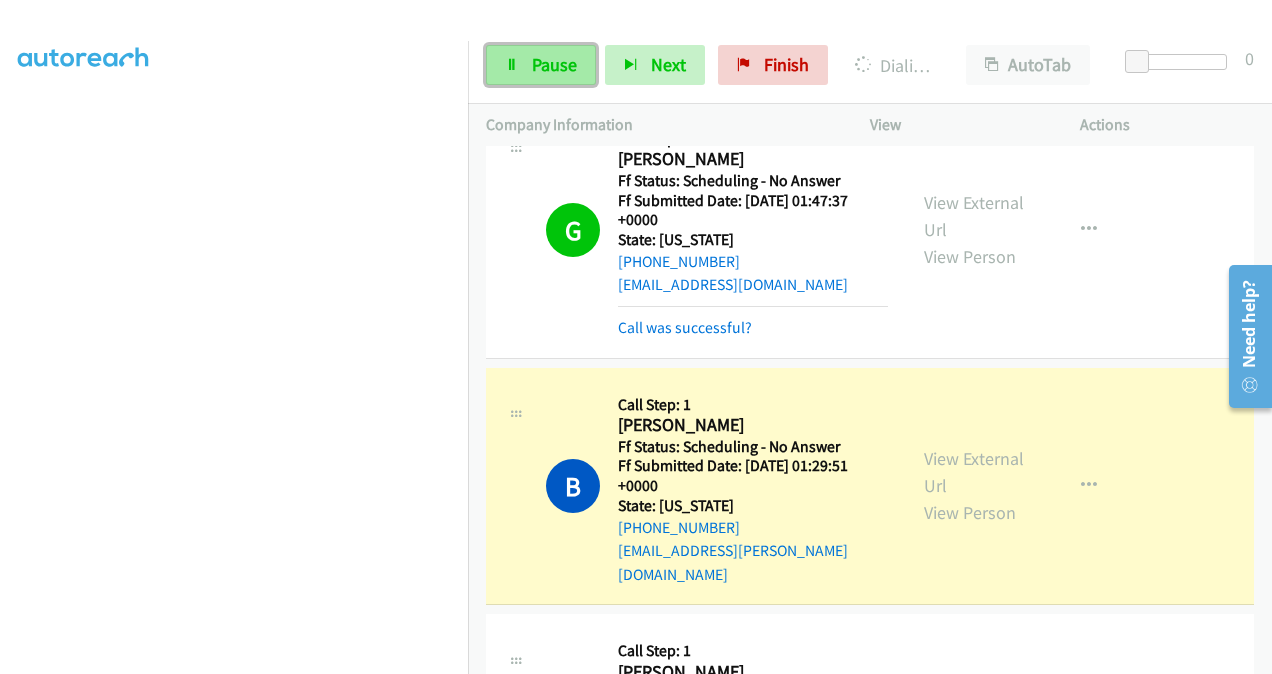 click on "Pause" at bounding box center [554, 64] 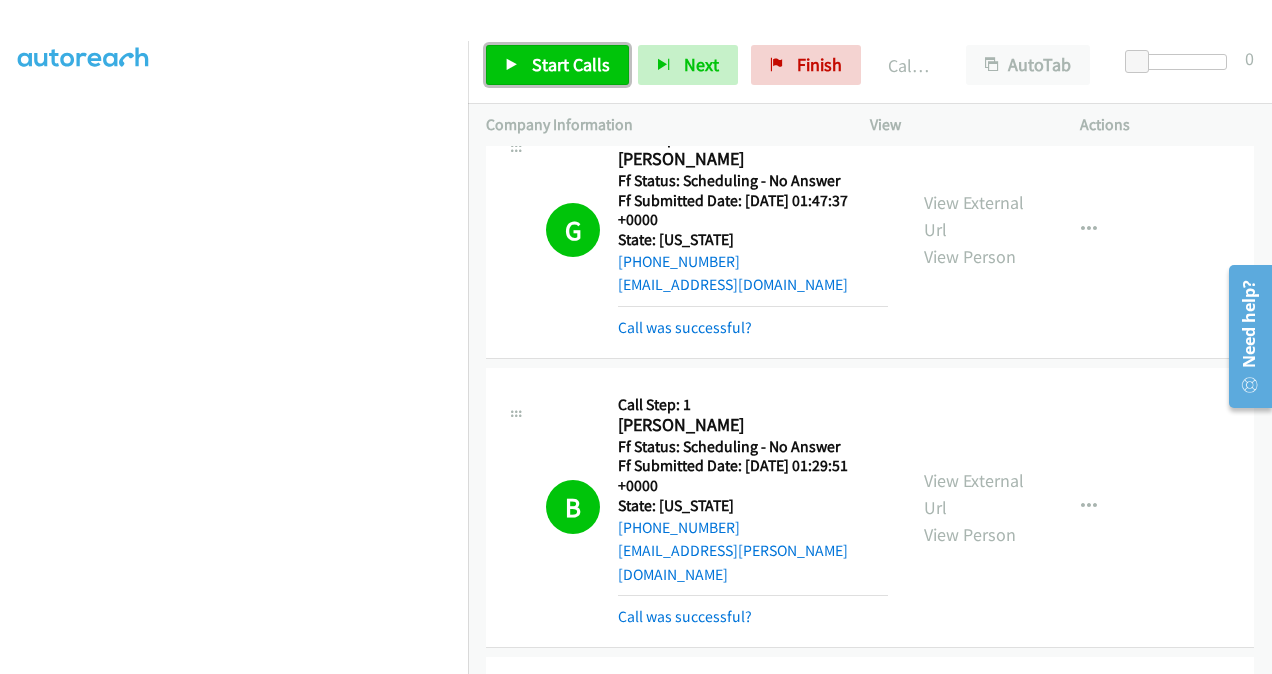 click on "Start Calls" at bounding box center (571, 64) 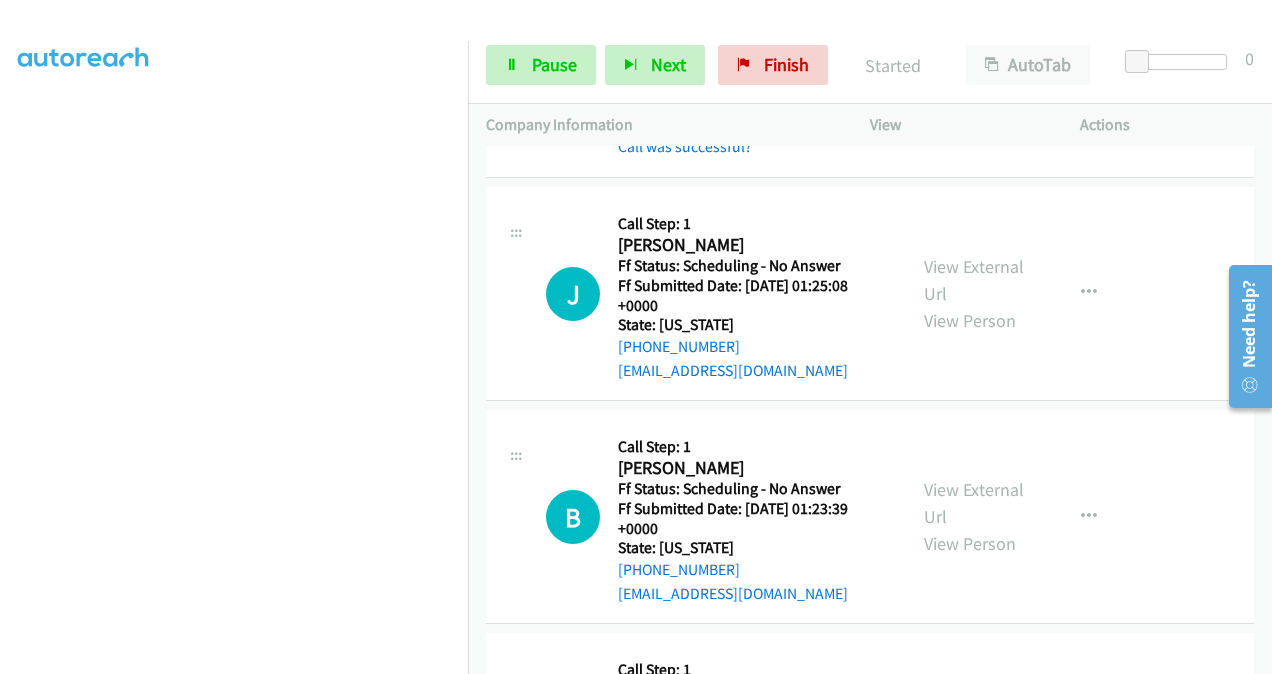 scroll, scrollTop: 9360, scrollLeft: 0, axis: vertical 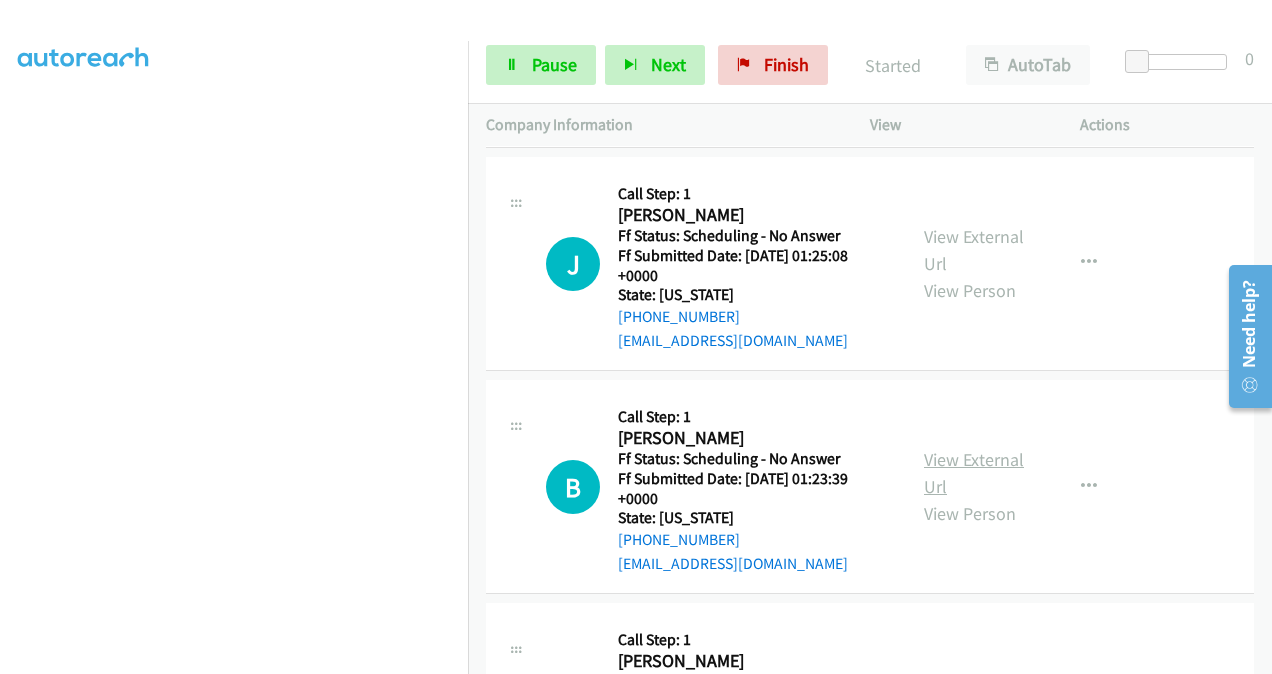 click on "View External Url" at bounding box center (974, 473) 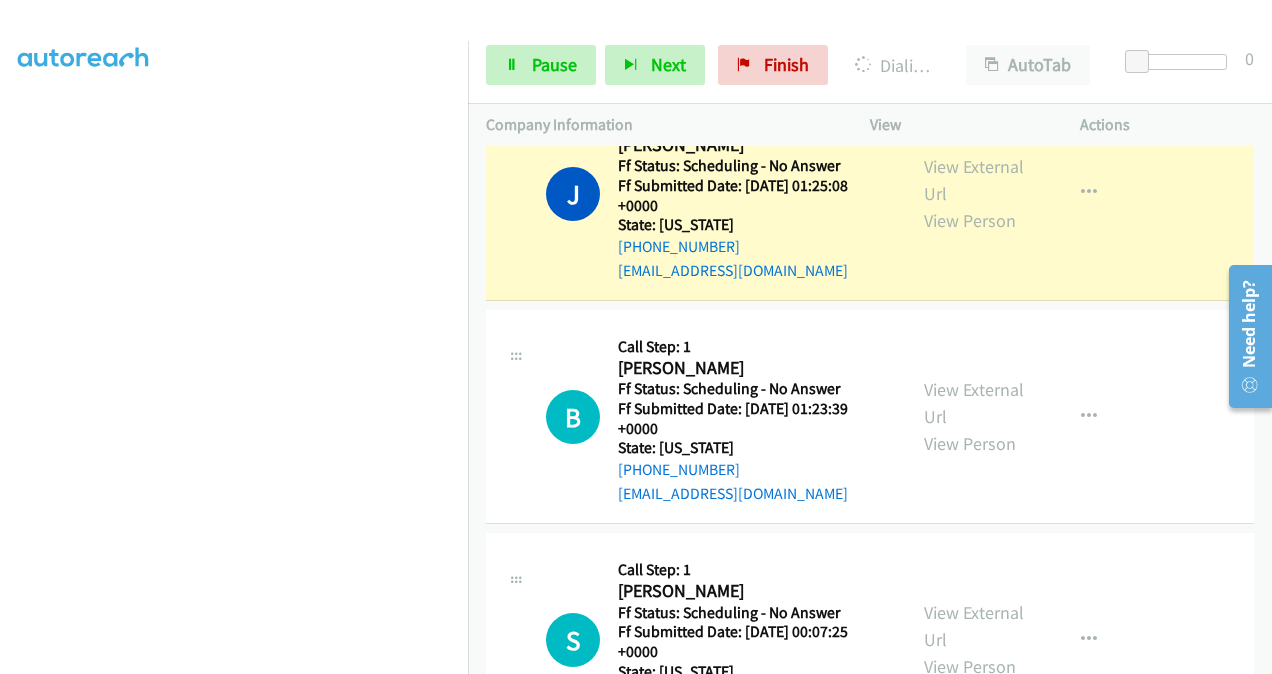 scroll, scrollTop: 9460, scrollLeft: 0, axis: vertical 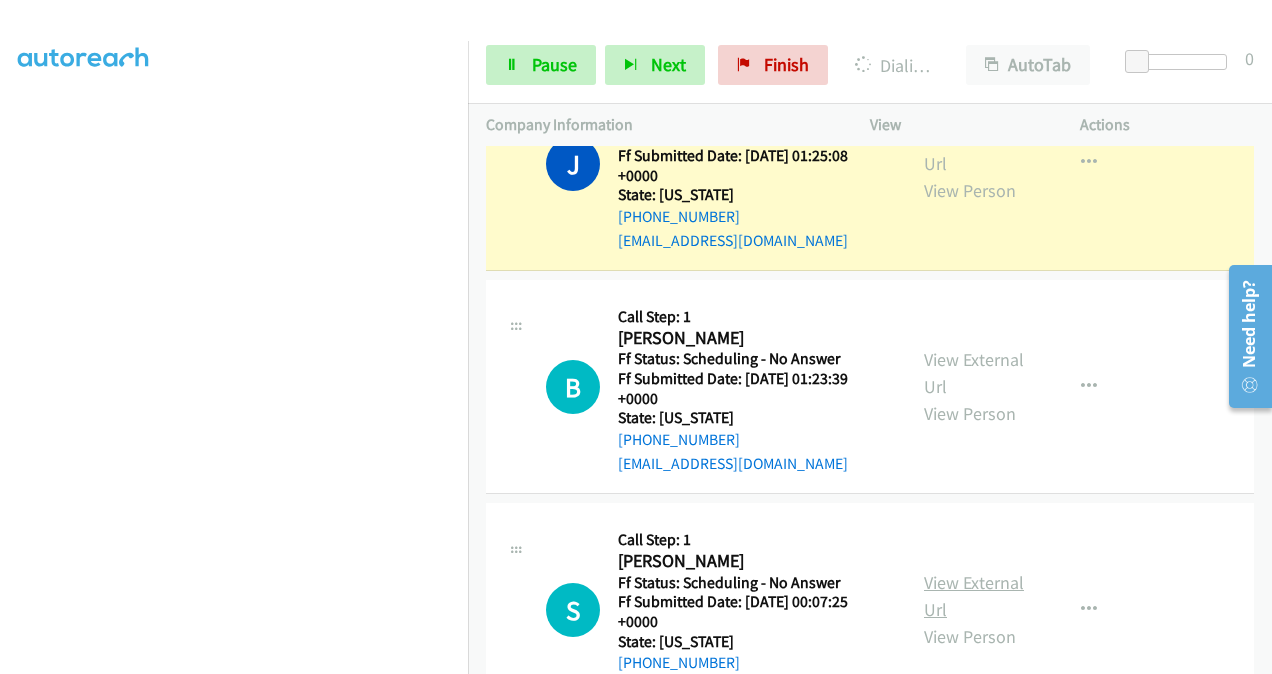 click on "View External Url" at bounding box center [974, 596] 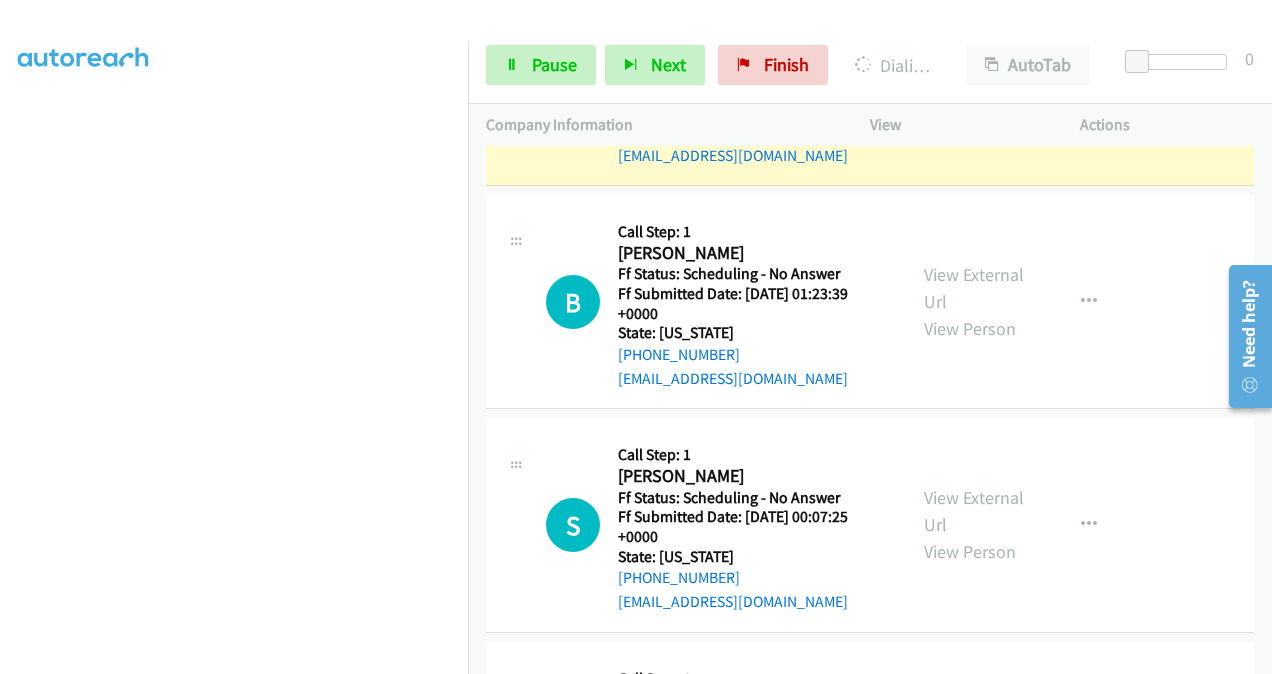 scroll, scrollTop: 9660, scrollLeft: 0, axis: vertical 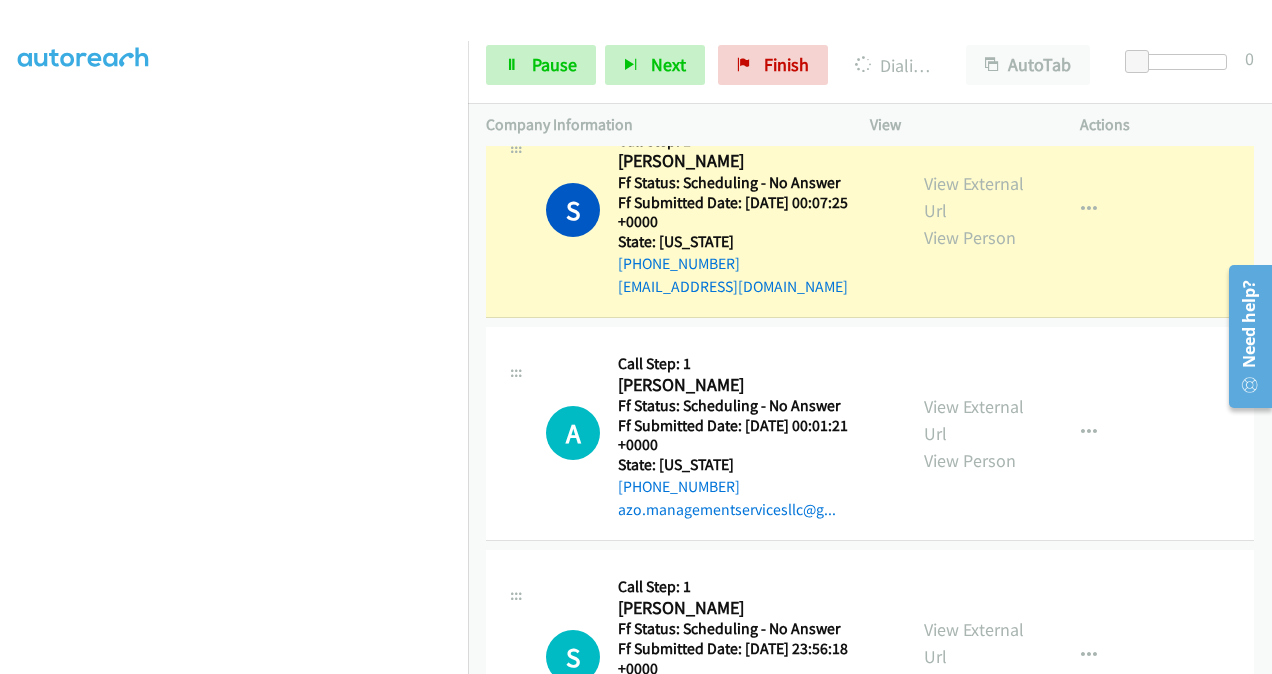click on "View External Url
View Person" at bounding box center (975, 433) 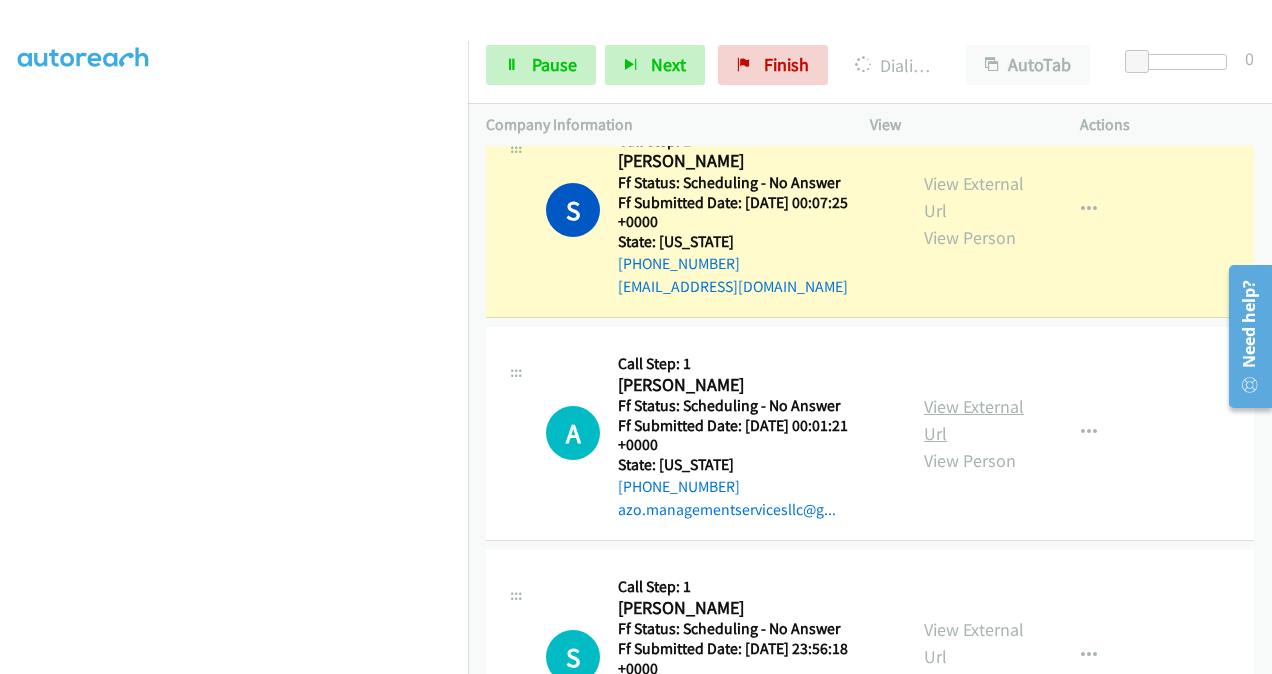 click on "View External Url" at bounding box center (974, 420) 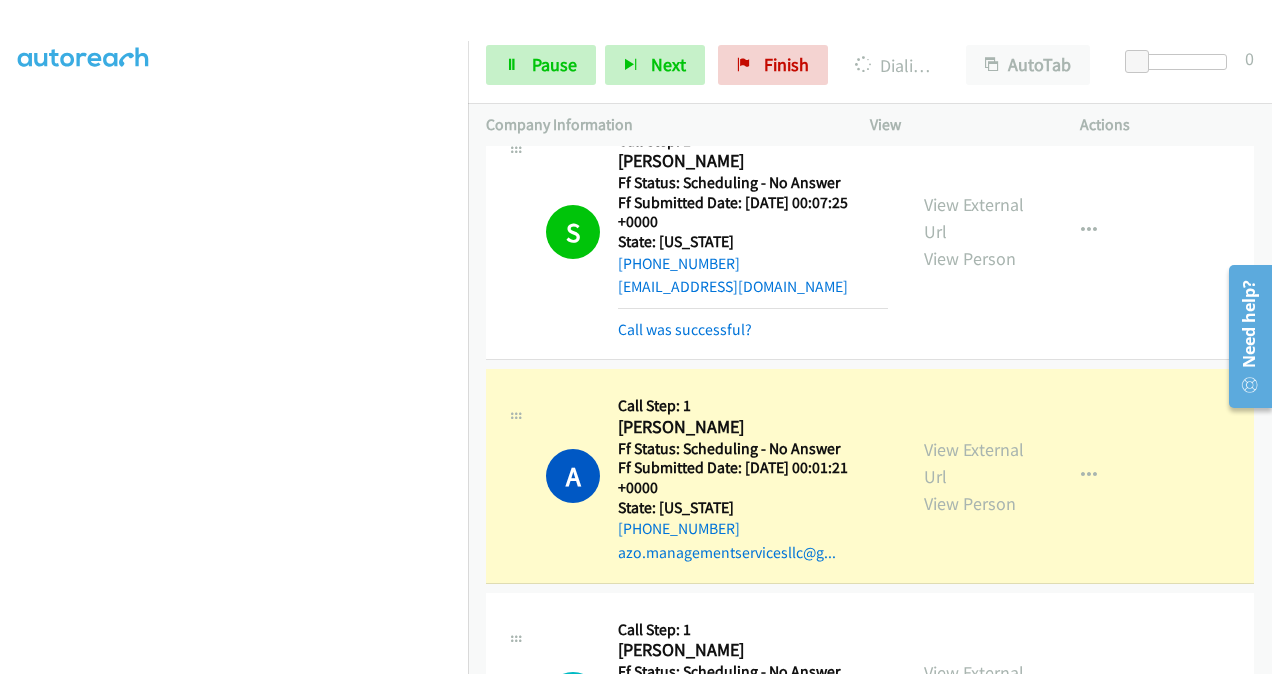 click on "View External Url" at bounding box center (974, 686) 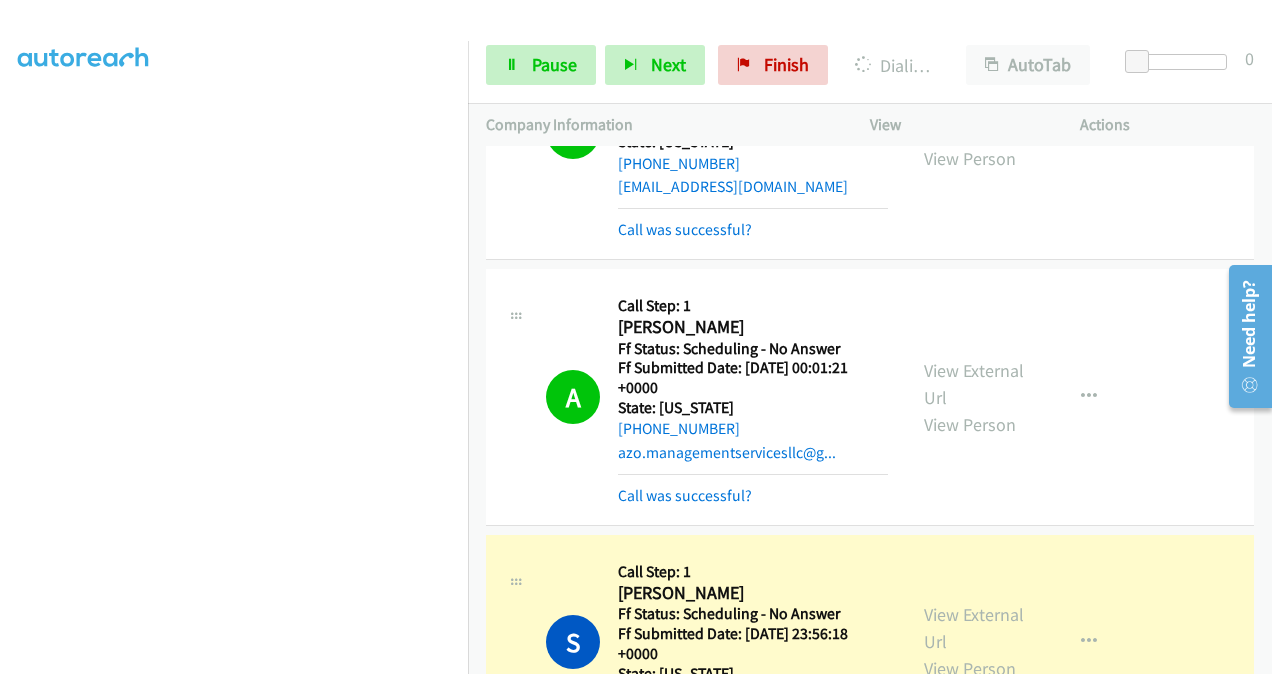 scroll, scrollTop: 10245, scrollLeft: 0, axis: vertical 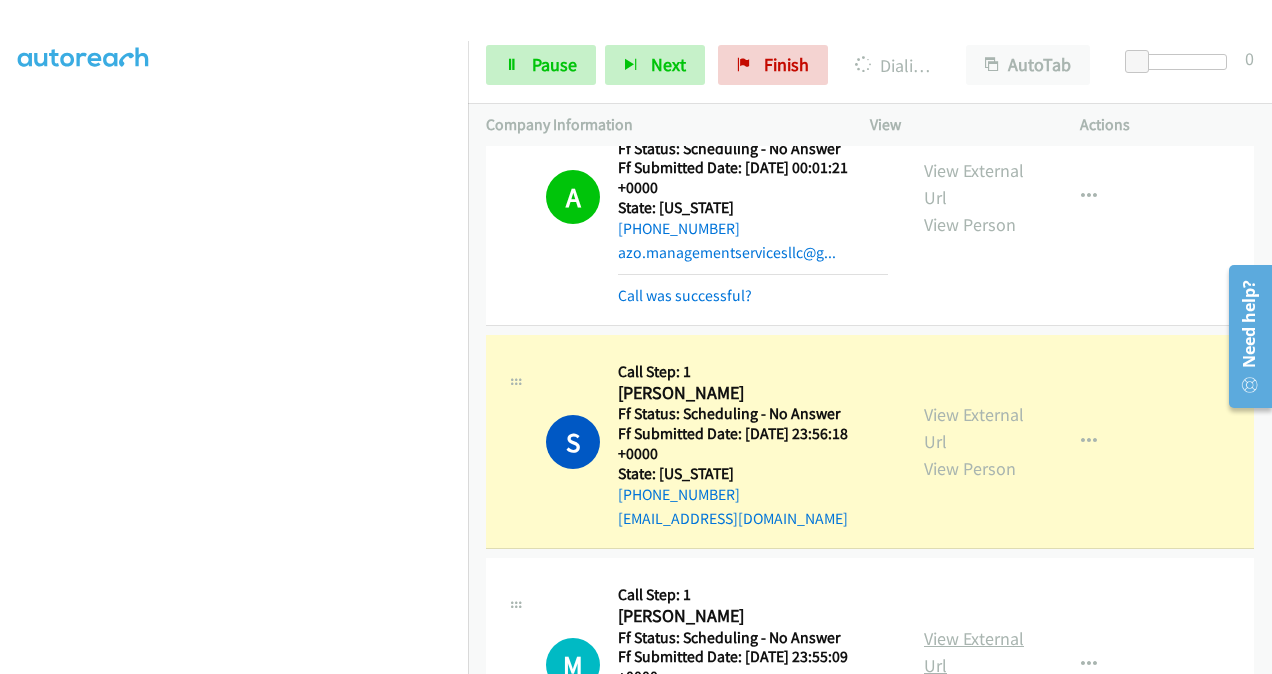 click on "View External Url" at bounding box center (974, 652) 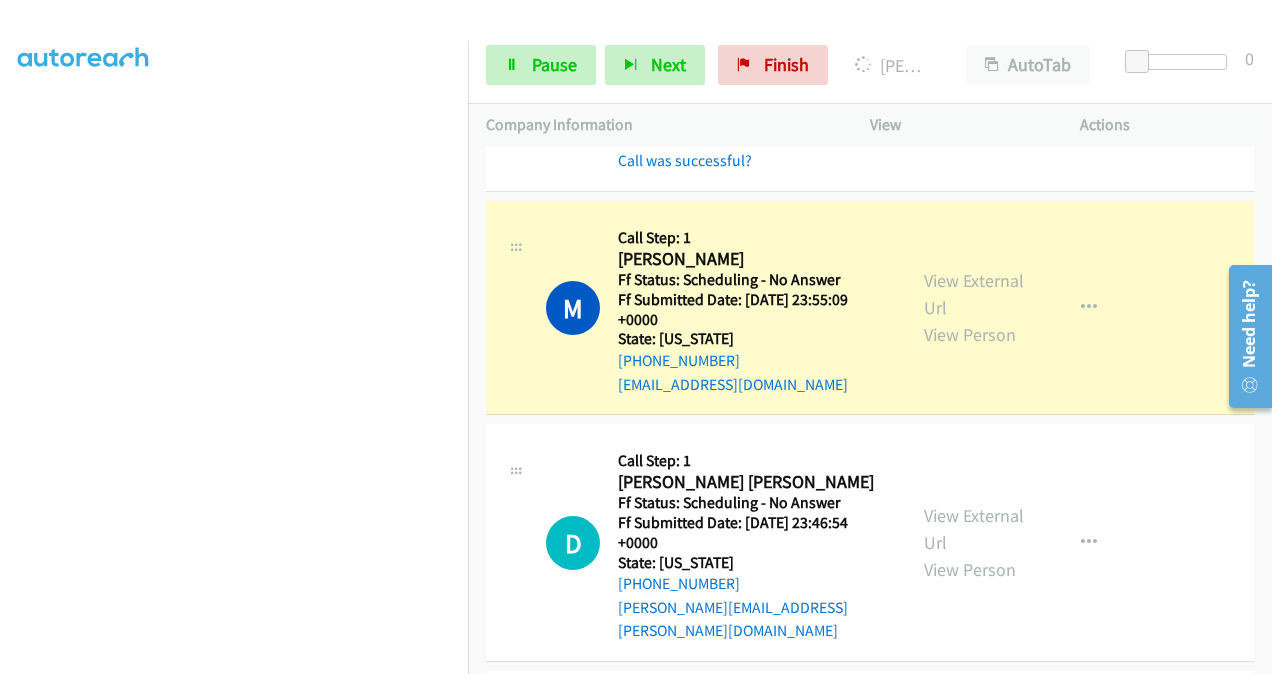 scroll, scrollTop: 10688, scrollLeft: 0, axis: vertical 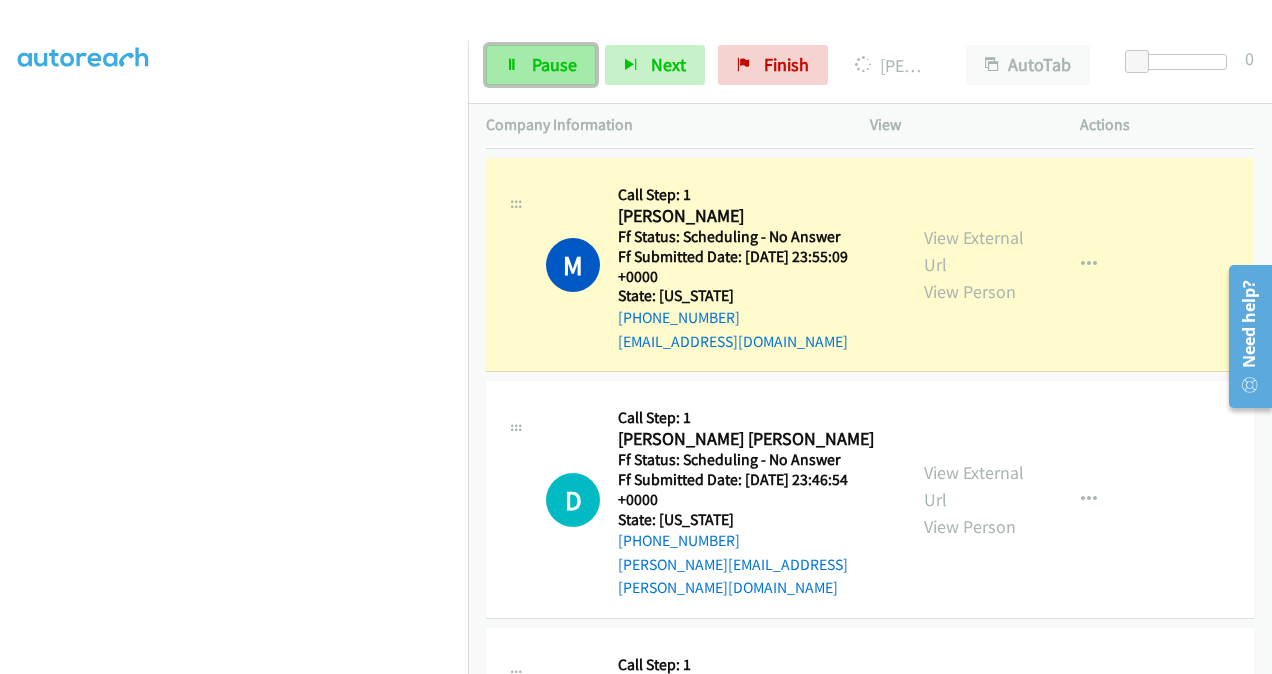 click on "Pause" at bounding box center [554, 64] 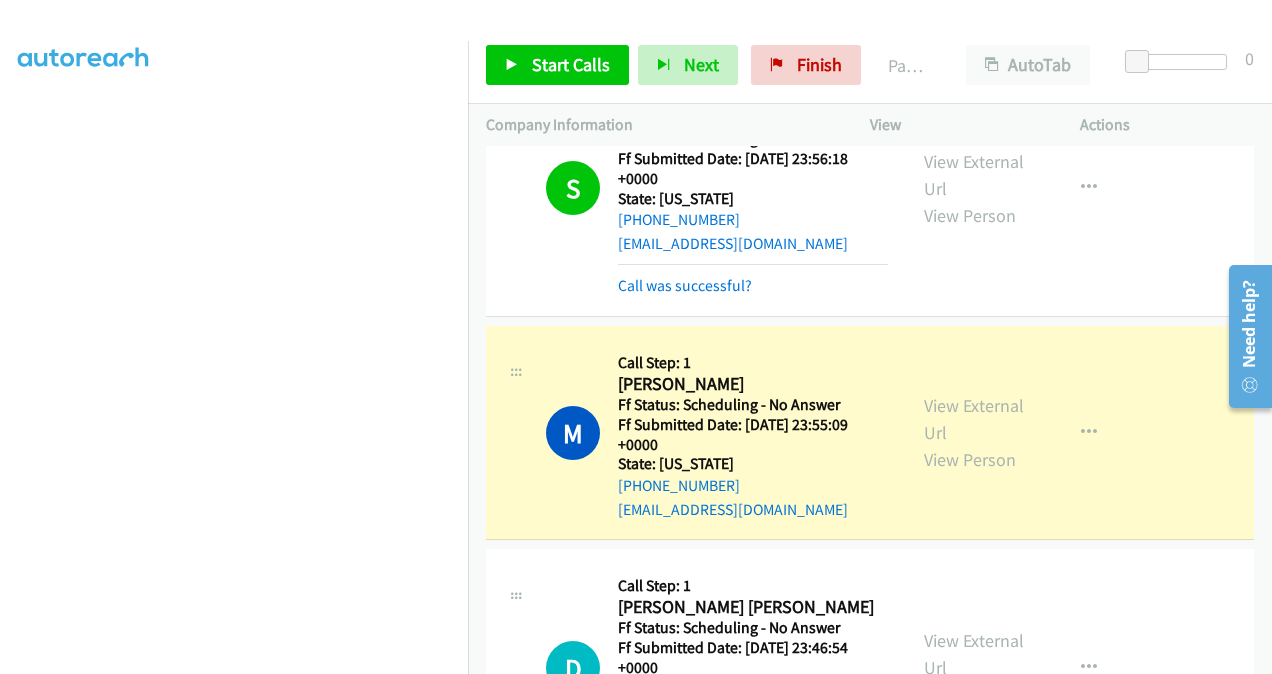 scroll, scrollTop: 10388, scrollLeft: 0, axis: vertical 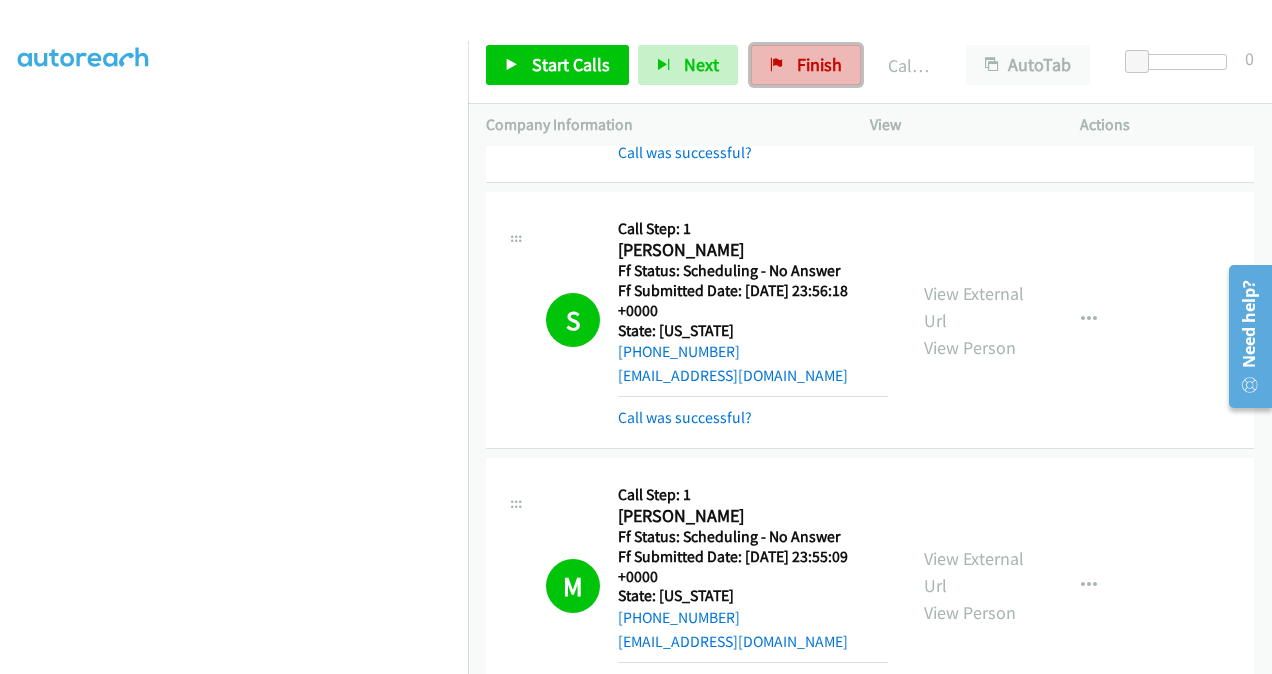 click on "Finish" at bounding box center (819, 64) 